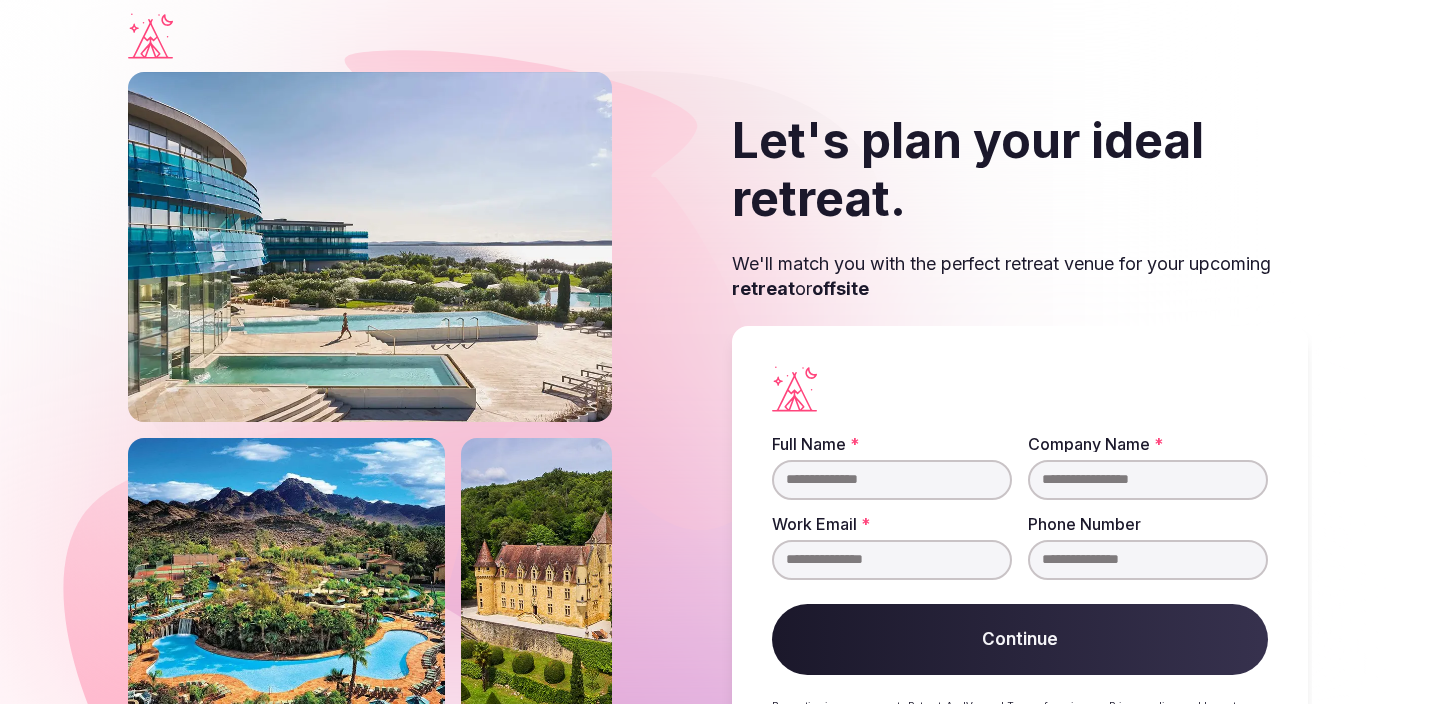click on "Full Name *" at bounding box center (892, 480) 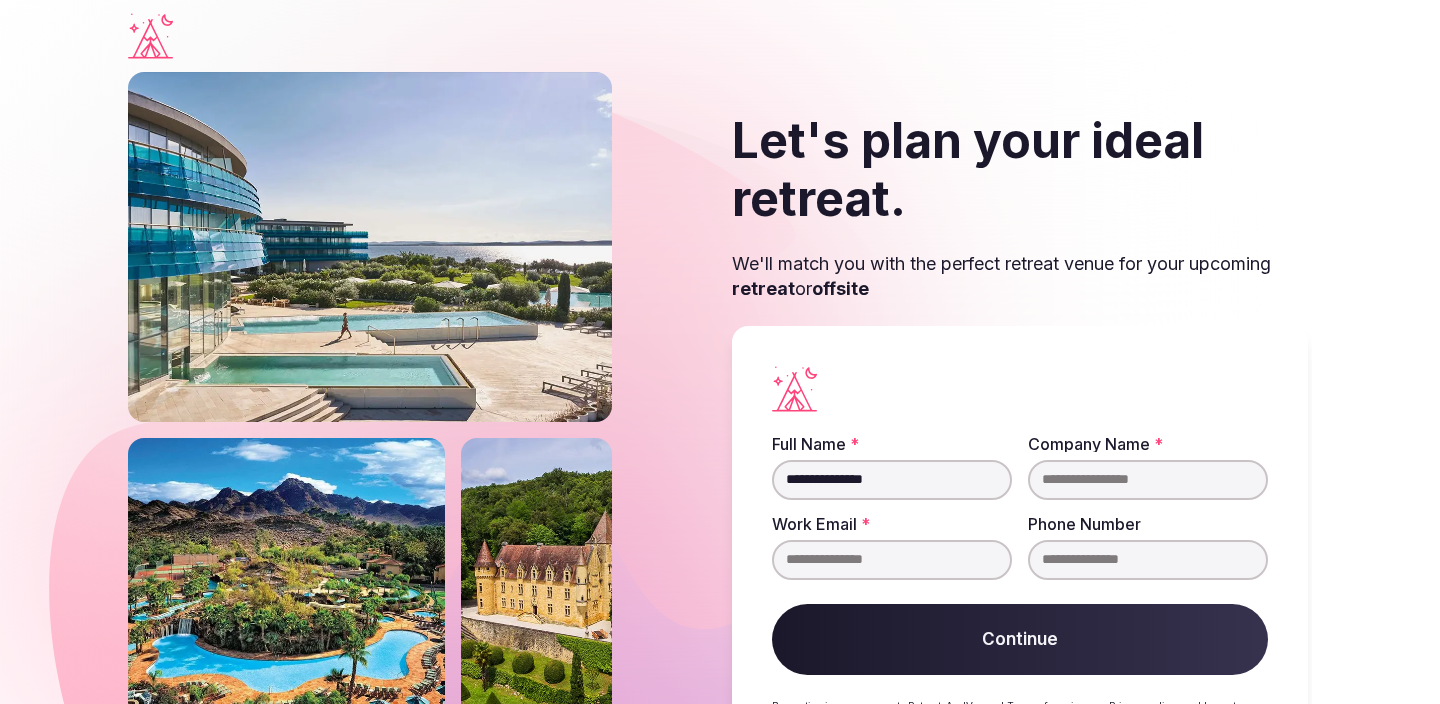 type on "**********" 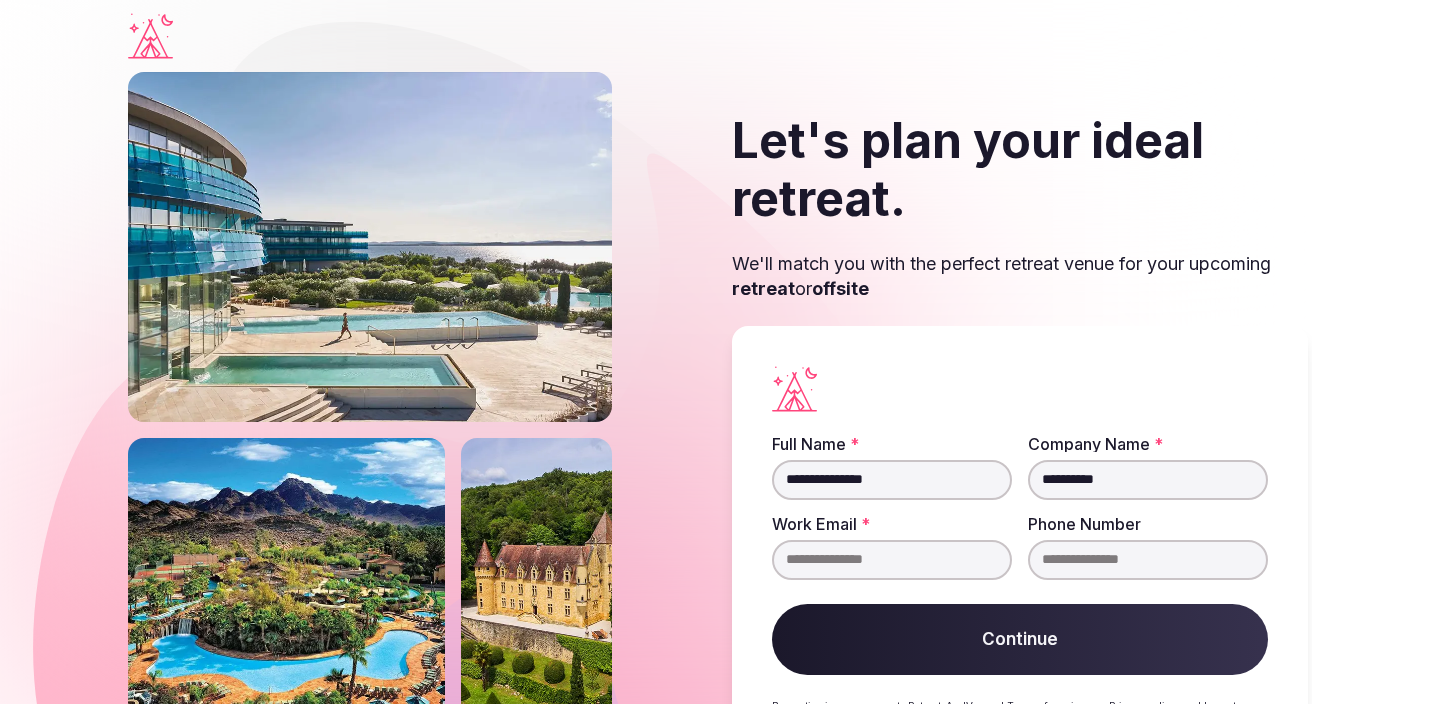 type on "**********" 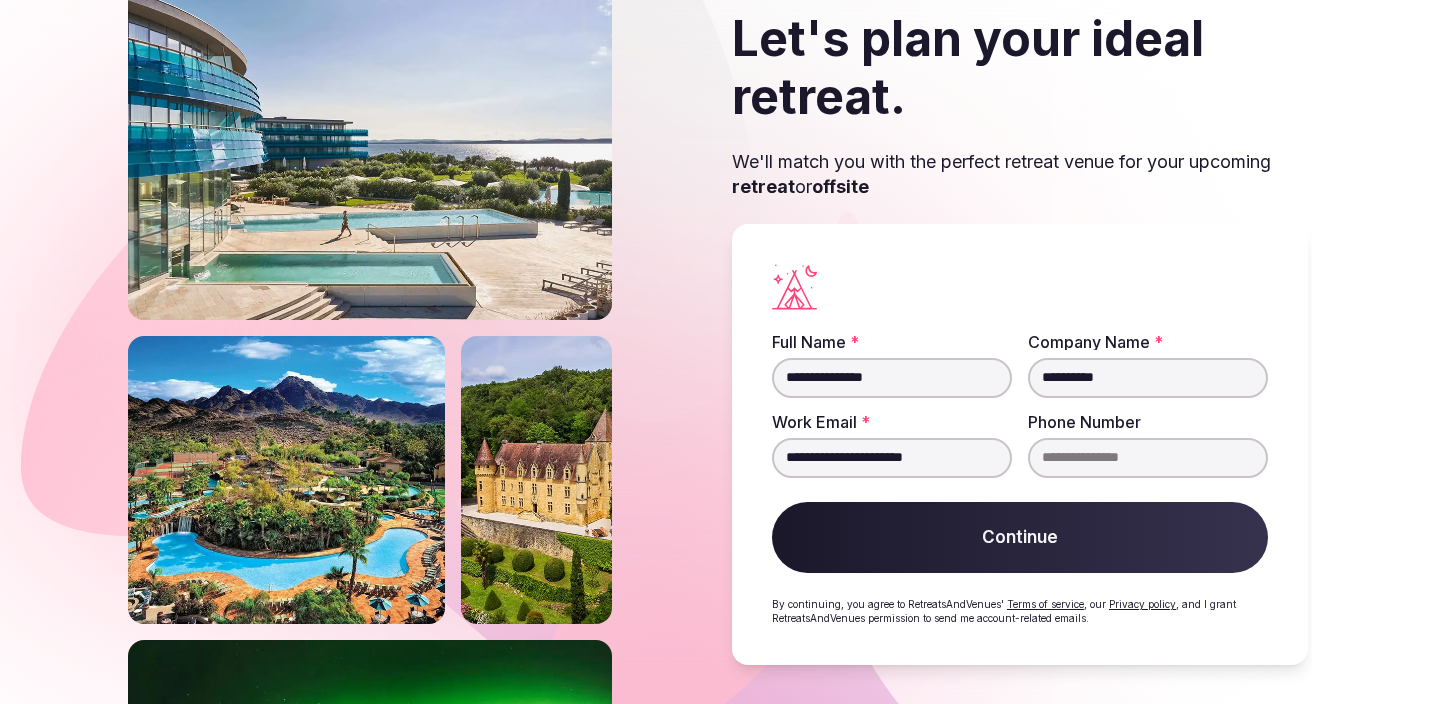 scroll, scrollTop: 101, scrollLeft: 0, axis: vertical 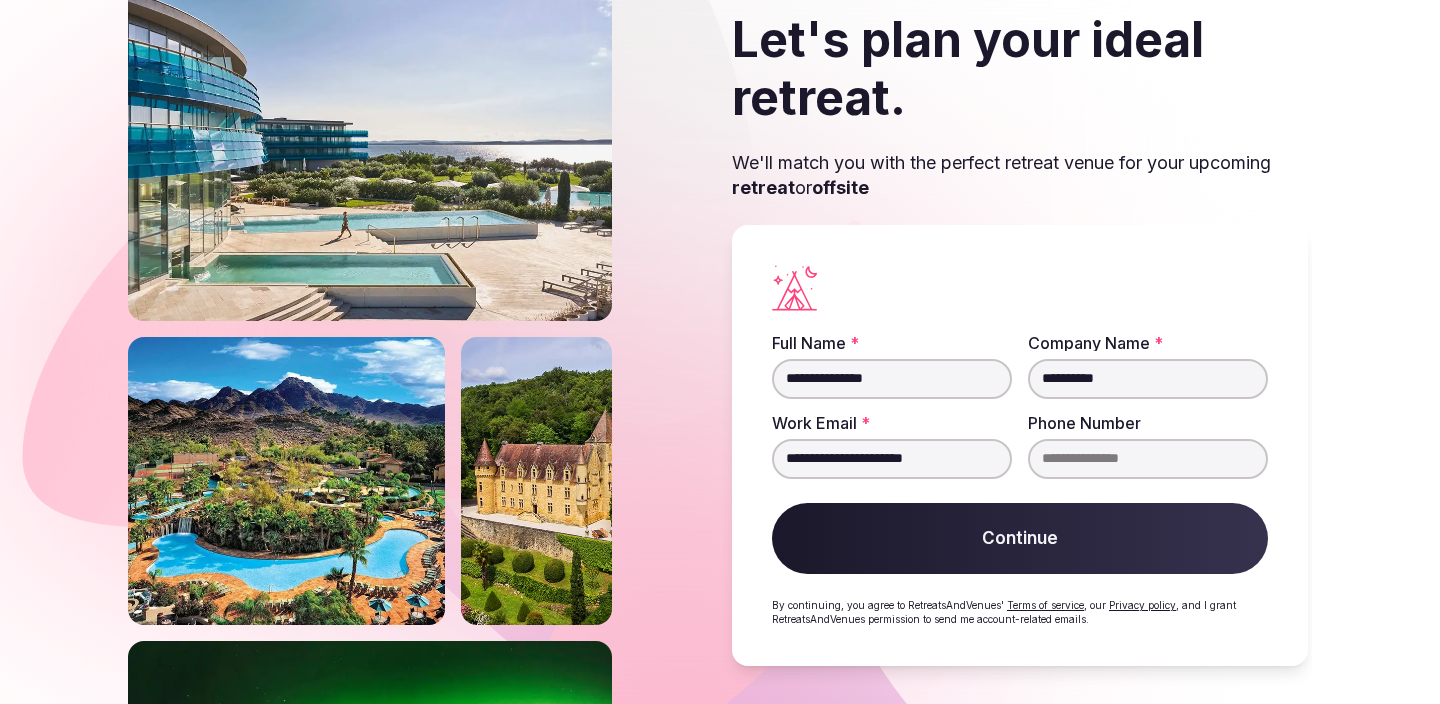 type on "**********" 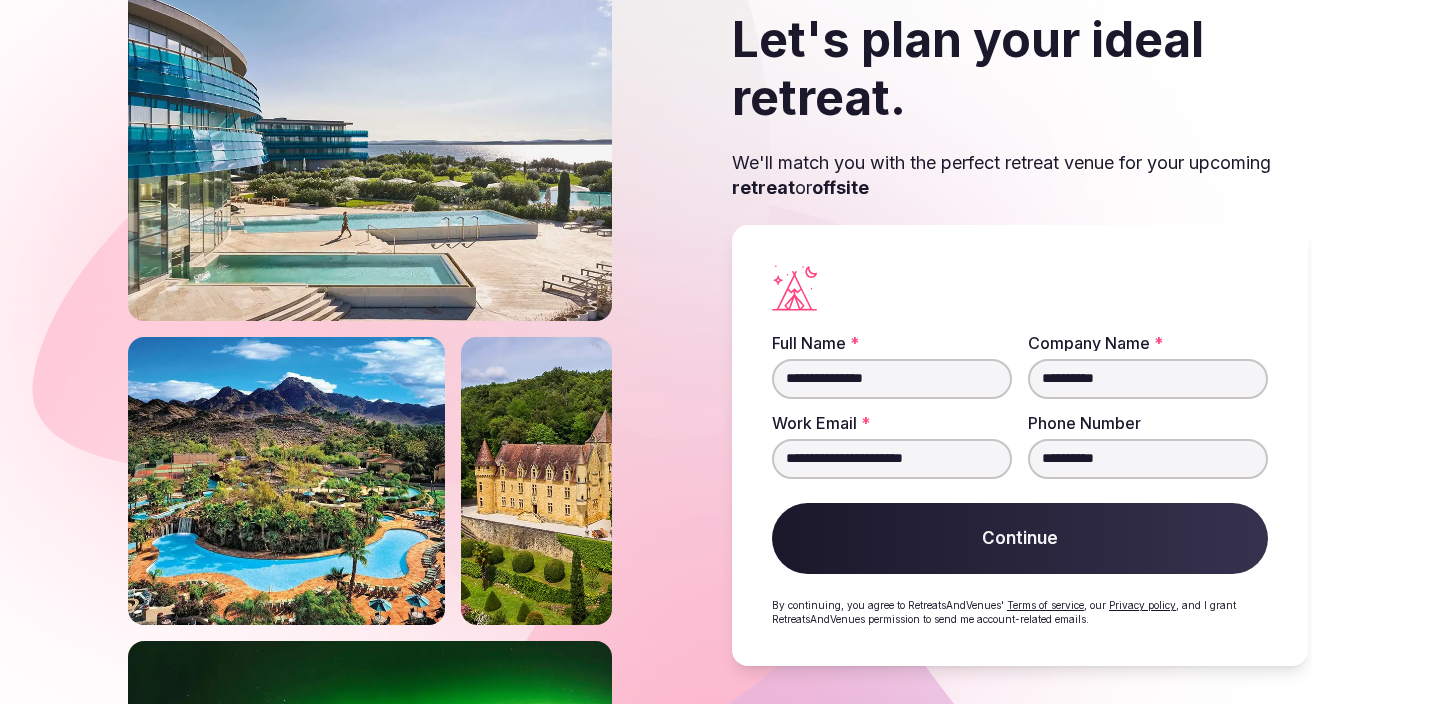 type on "**********" 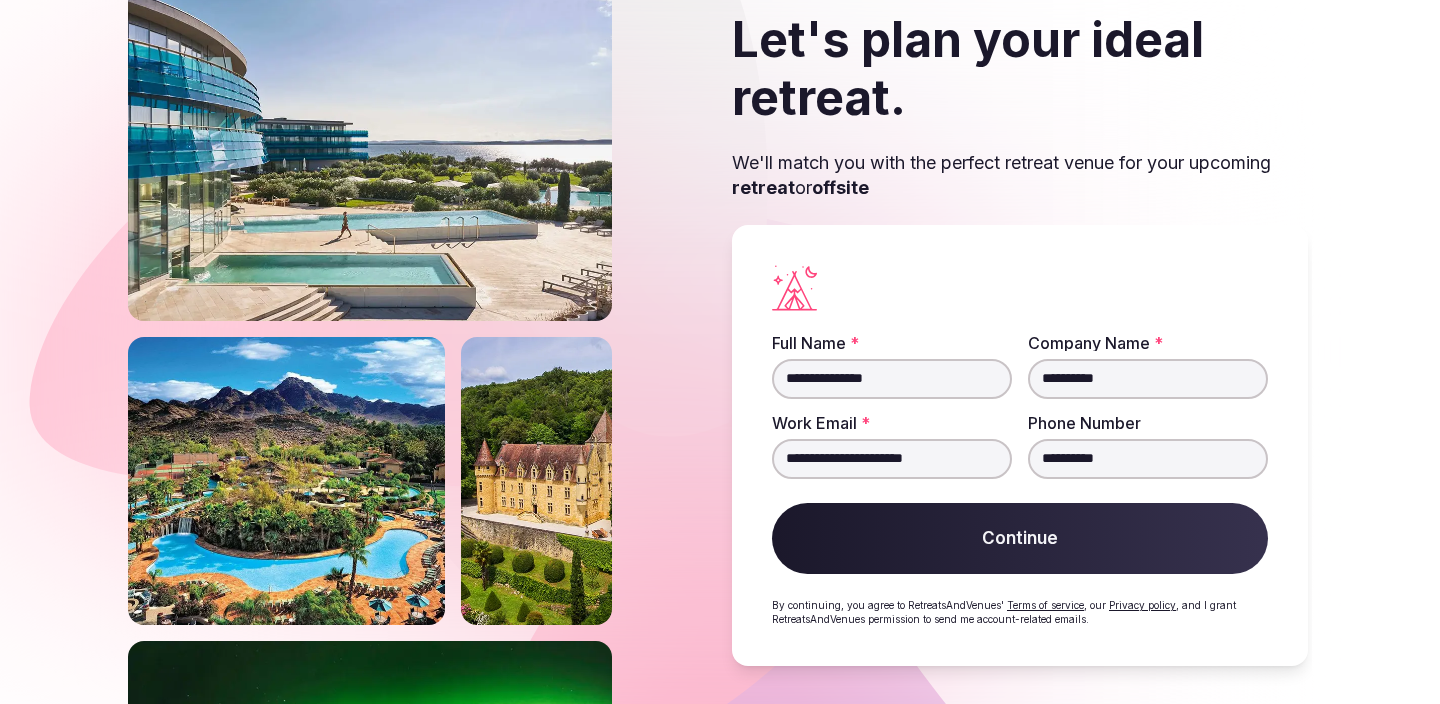 click on "Continue" at bounding box center (1020, 539) 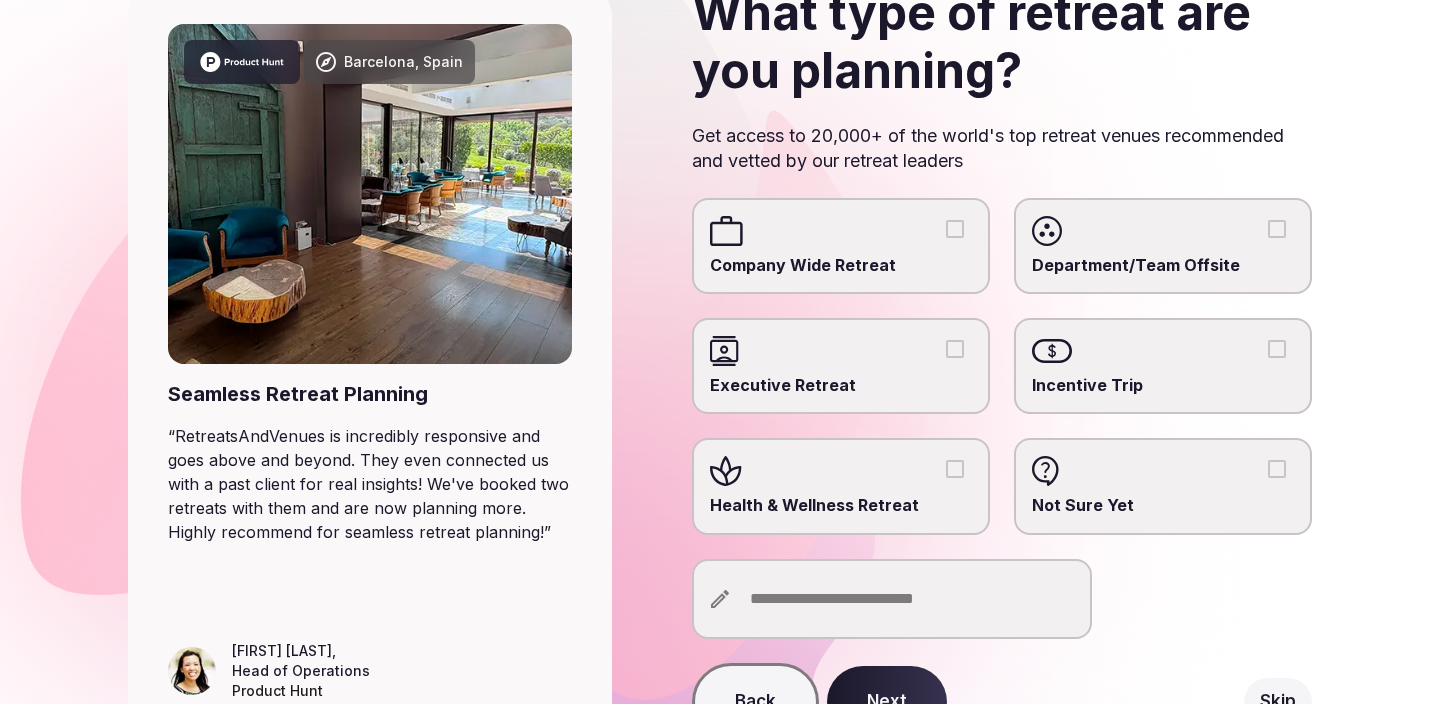 scroll, scrollTop: 172, scrollLeft: 0, axis: vertical 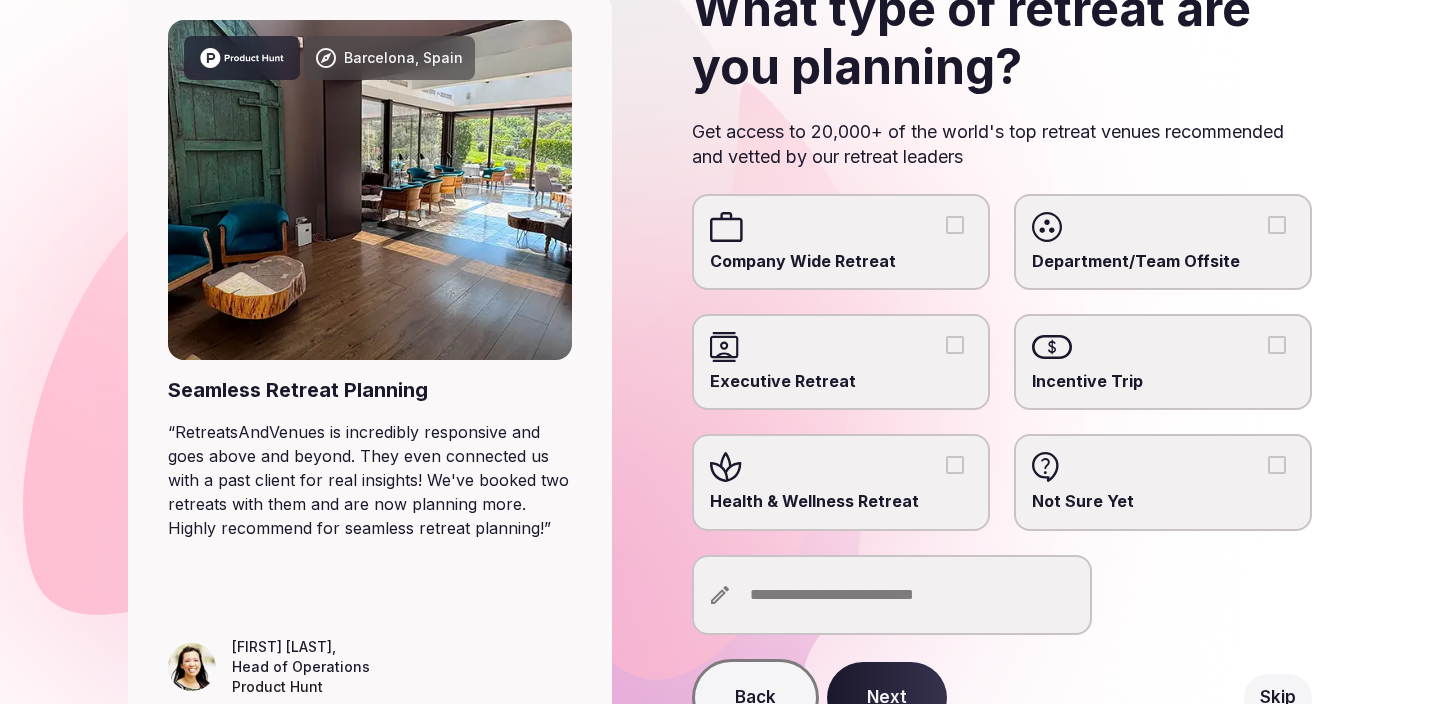 click on "Health & Wellness Retreat" at bounding box center (955, 465) 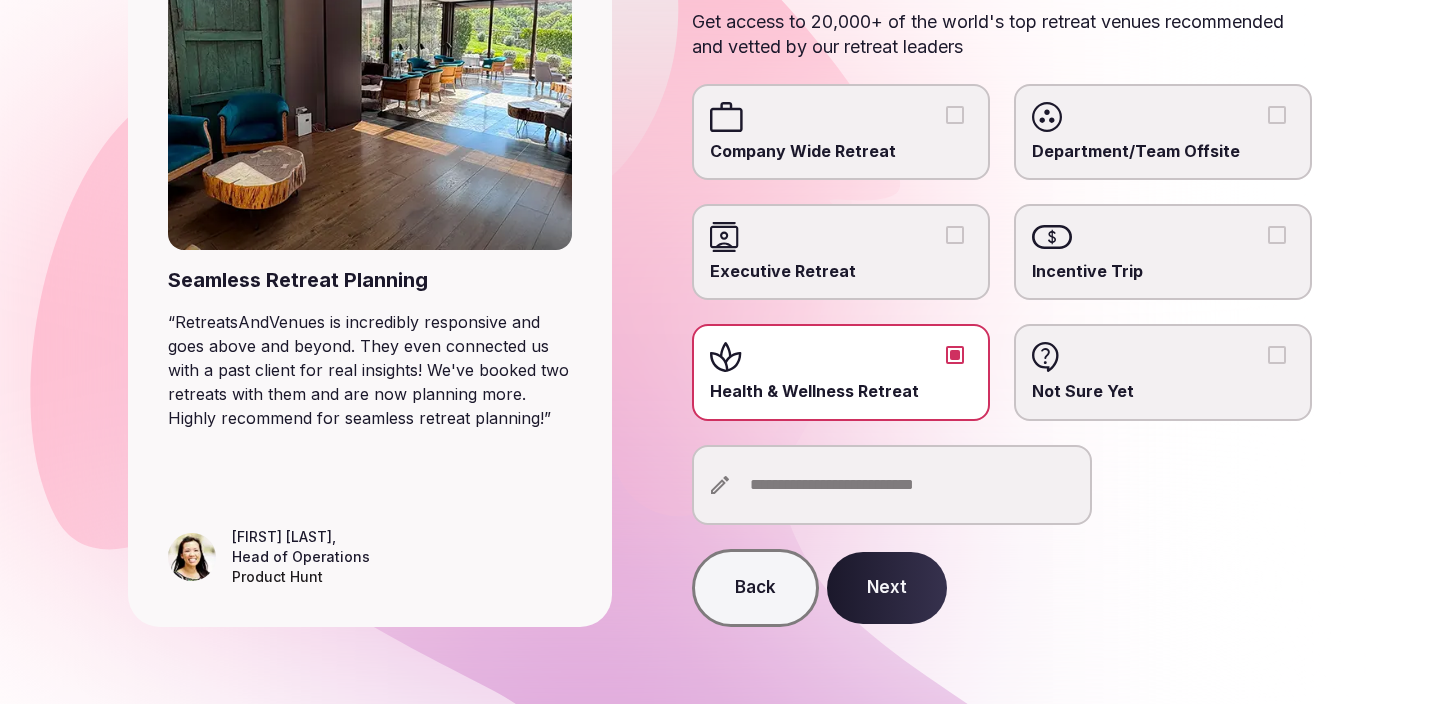 scroll, scrollTop: 281, scrollLeft: 0, axis: vertical 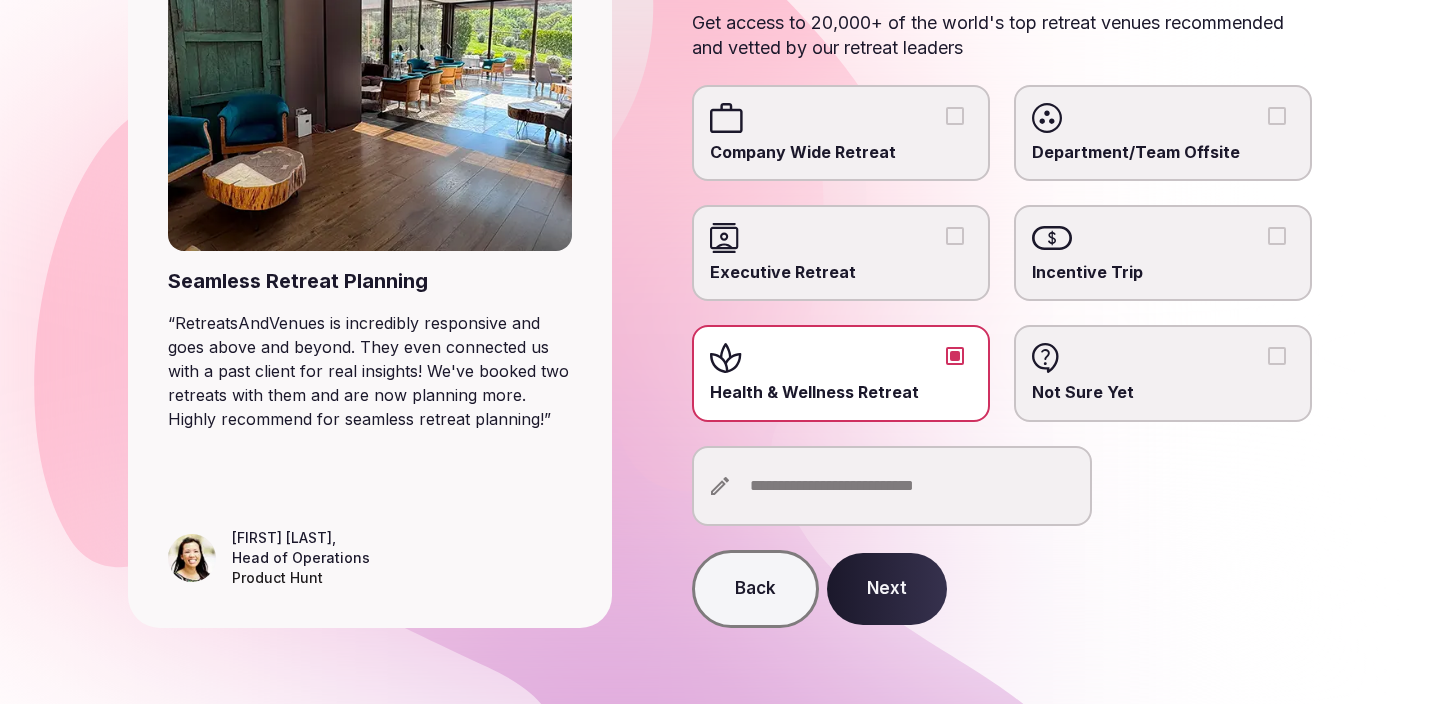 click on "Next" at bounding box center (887, 589) 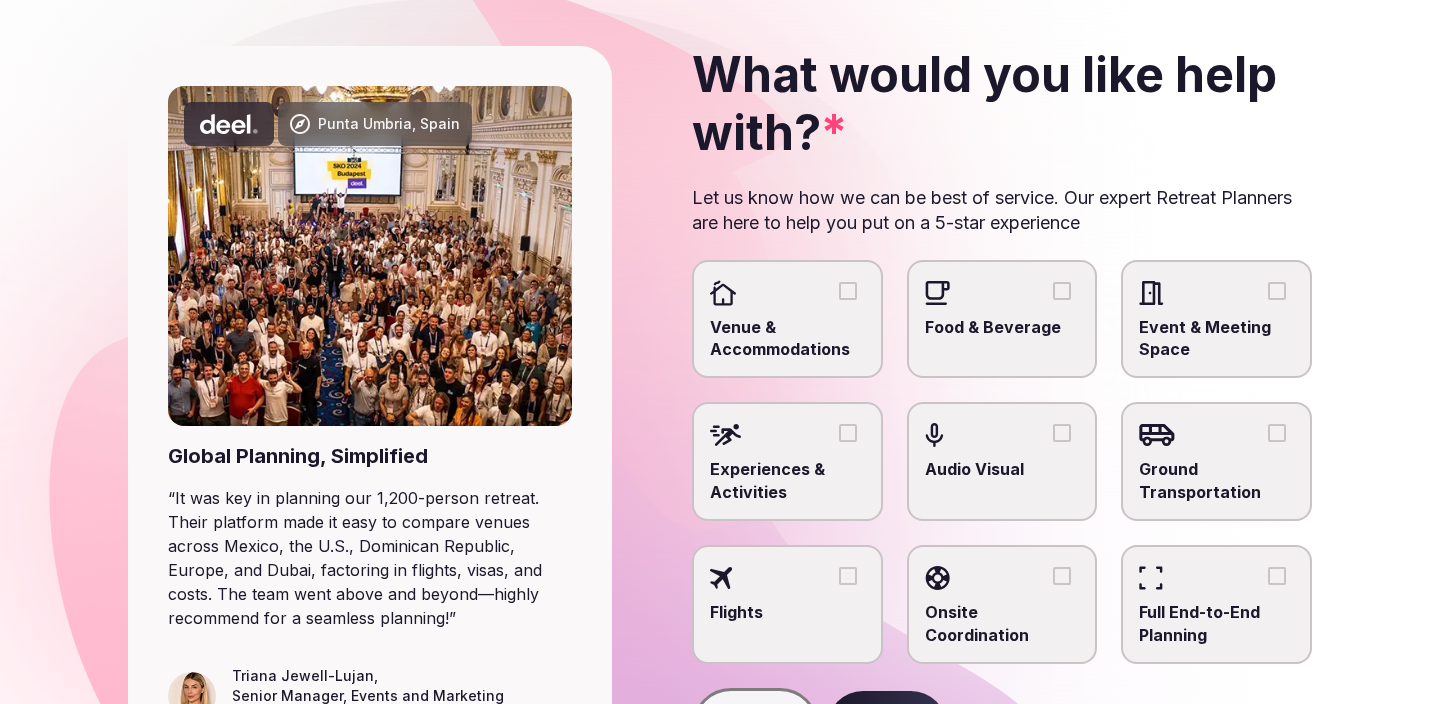 scroll, scrollTop: 107, scrollLeft: 0, axis: vertical 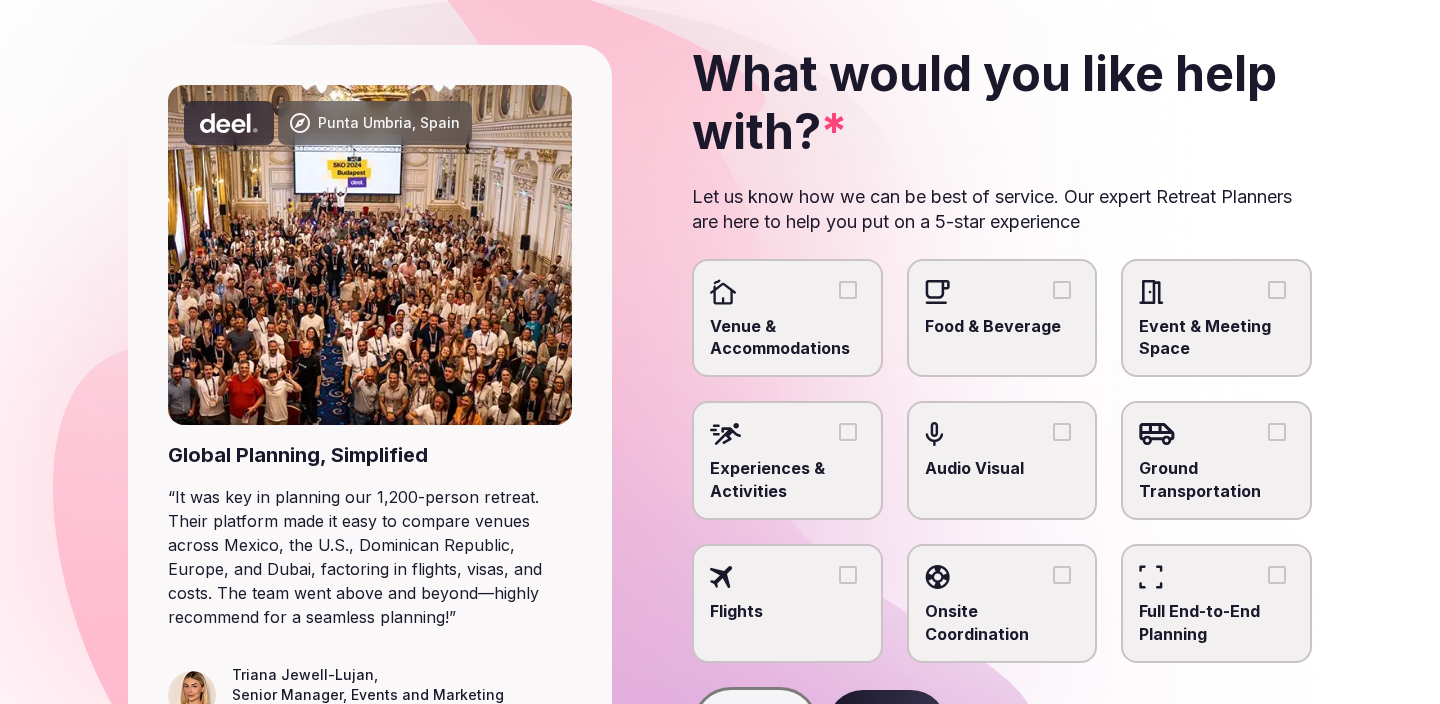 click on "Venue & Accommodations" at bounding box center [848, 290] 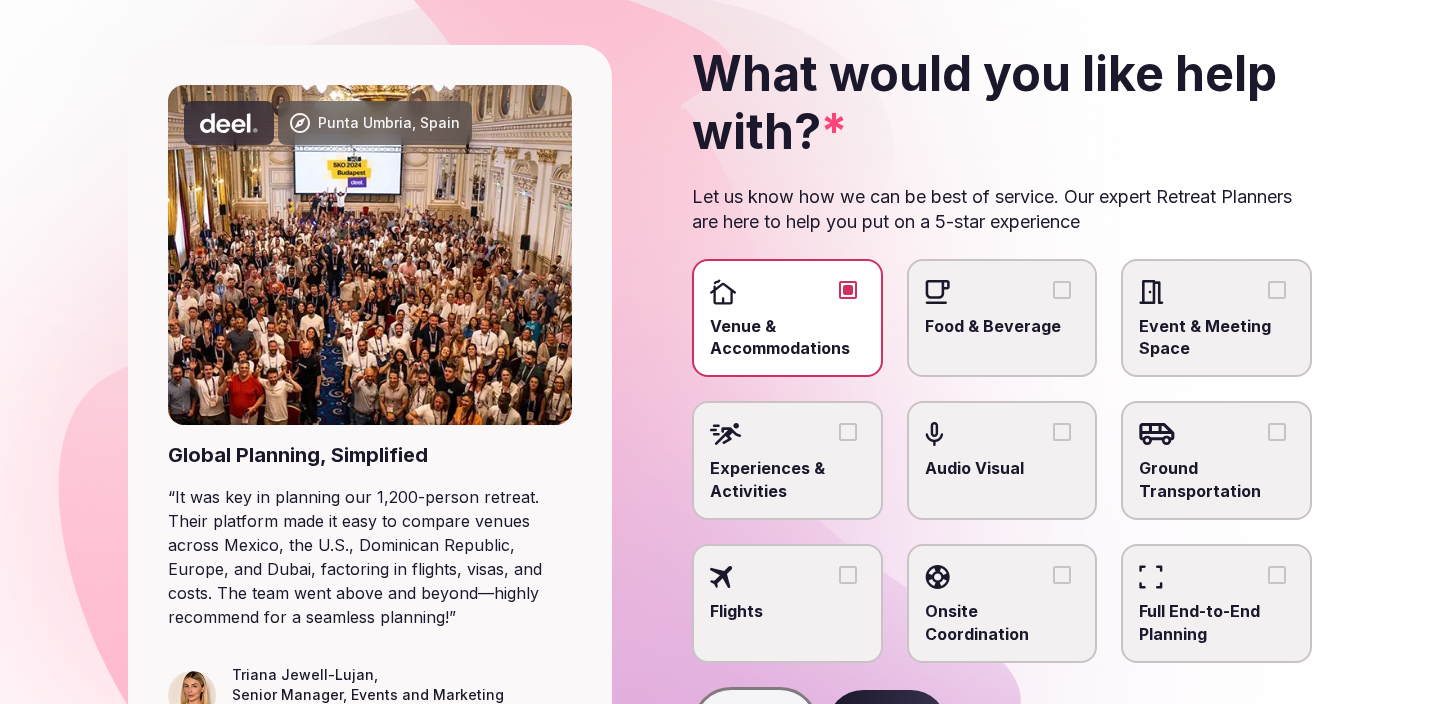 click on "Food & Beverage" at bounding box center [1062, 290] 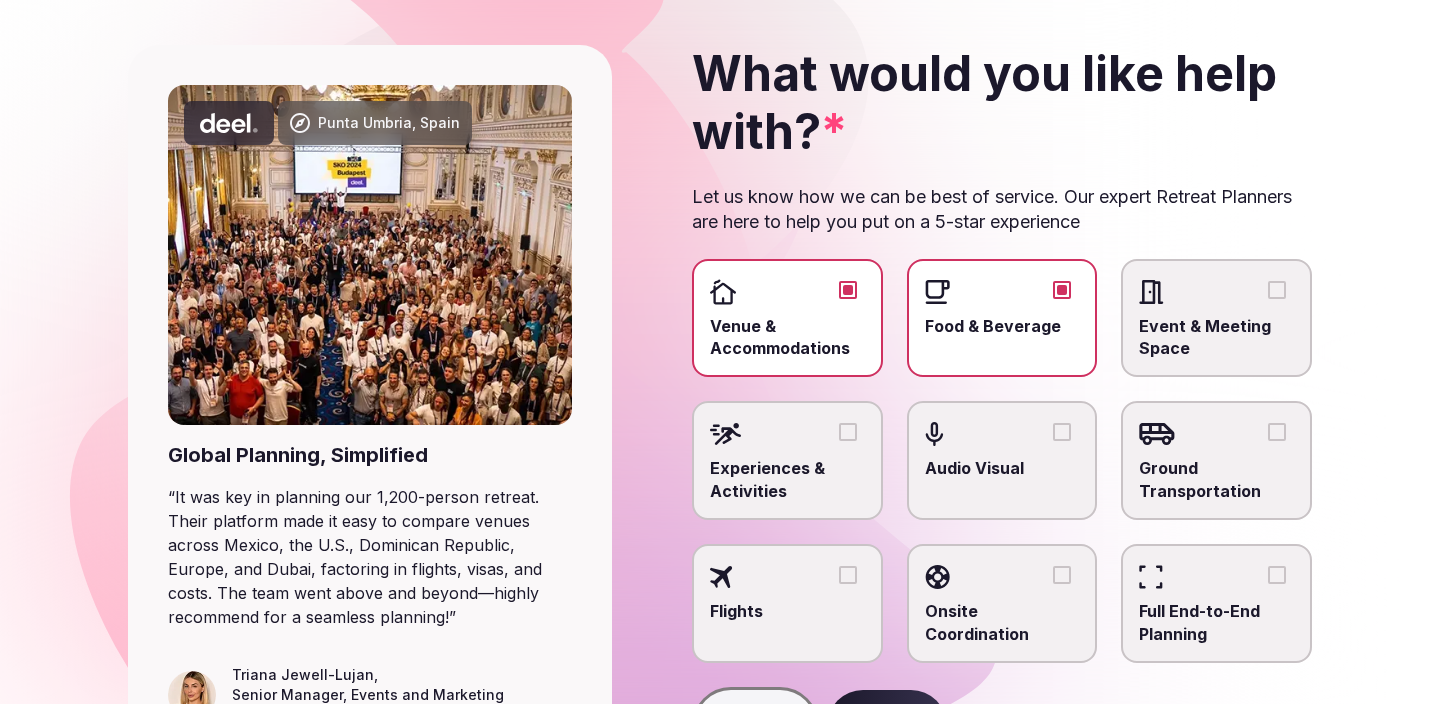 click on "Event & Meeting Space" at bounding box center (1277, 290) 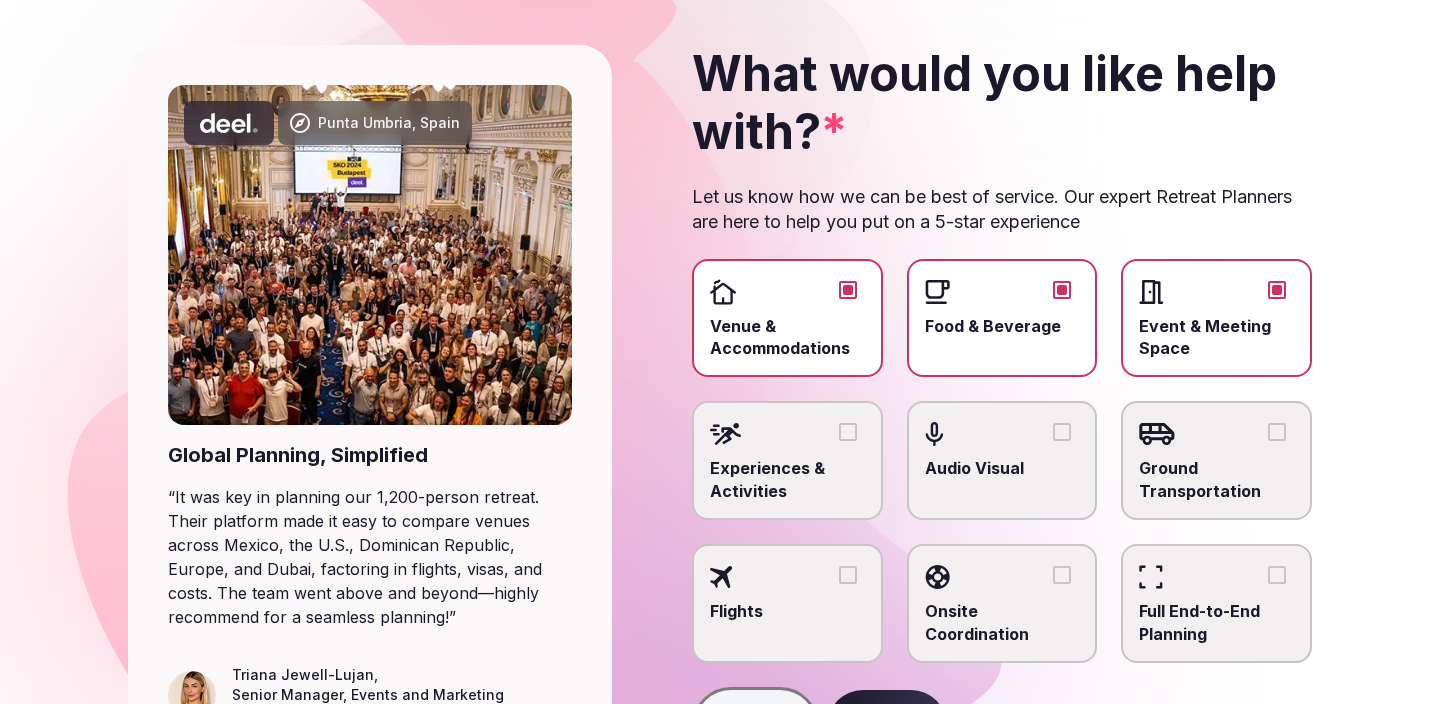 click on "Ground Transportation" at bounding box center [1277, 432] 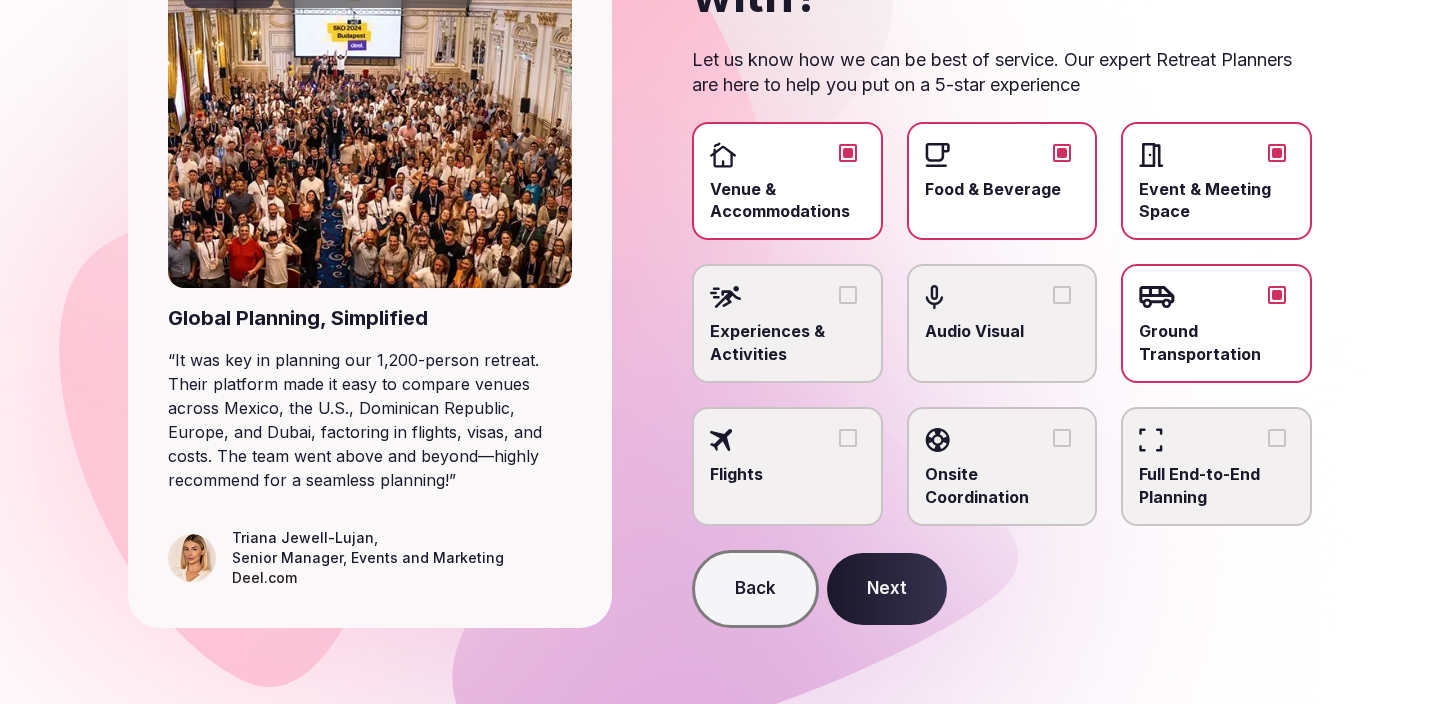 scroll, scrollTop: 243, scrollLeft: 0, axis: vertical 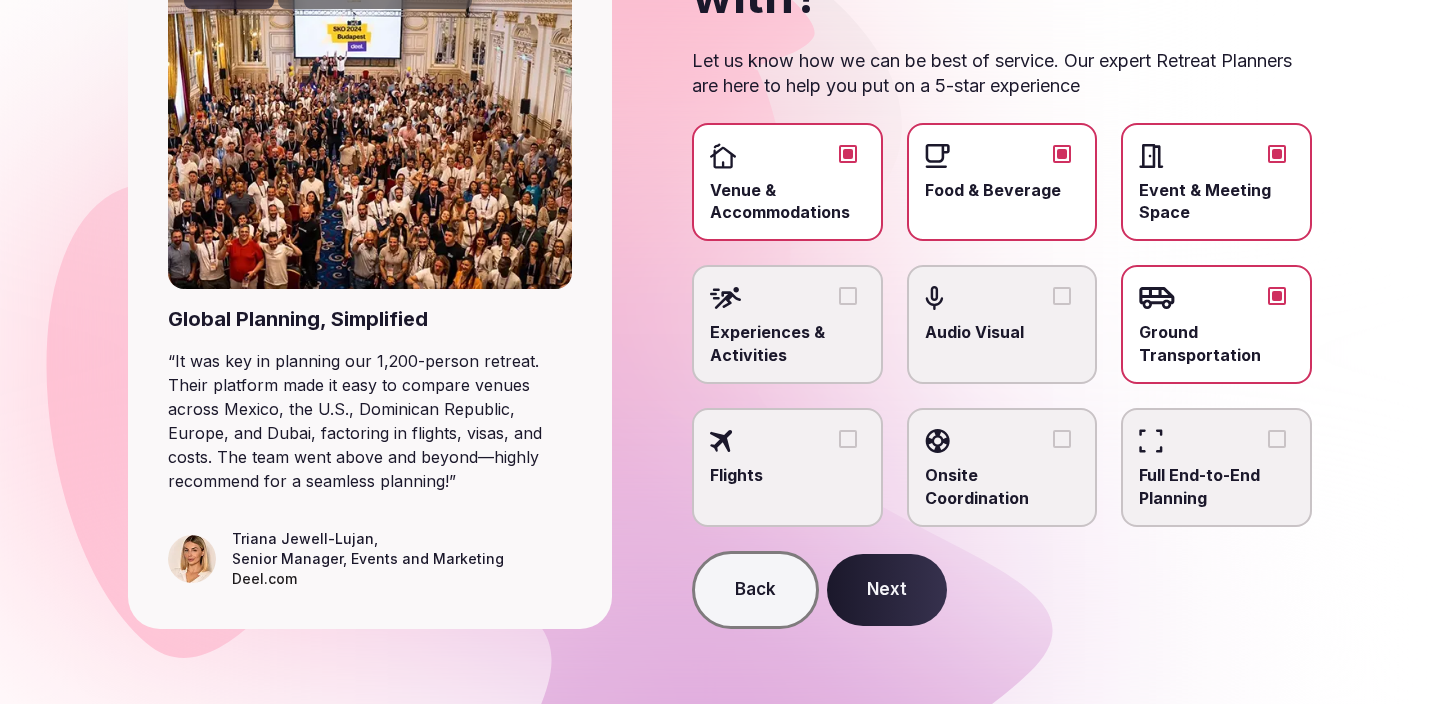 click at bounding box center [1002, 441] 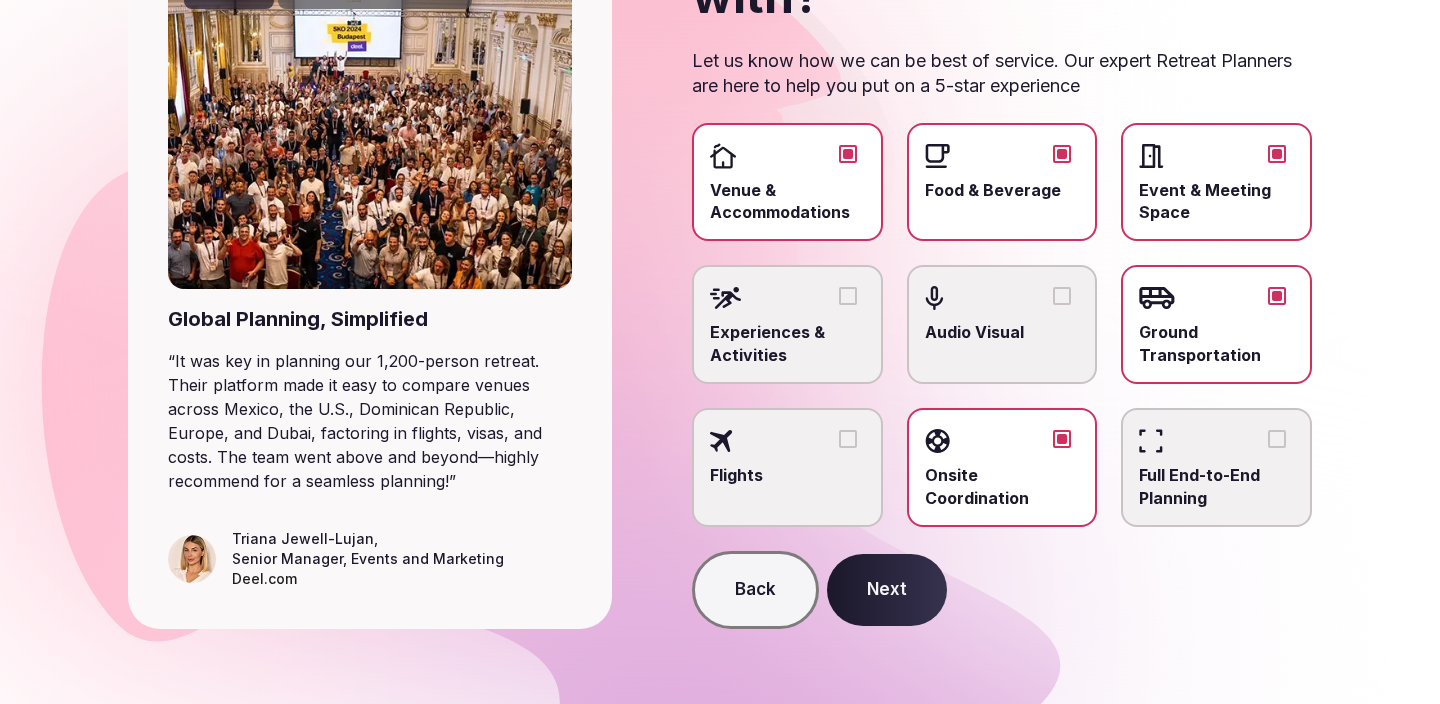 click on "Next" at bounding box center [887, 590] 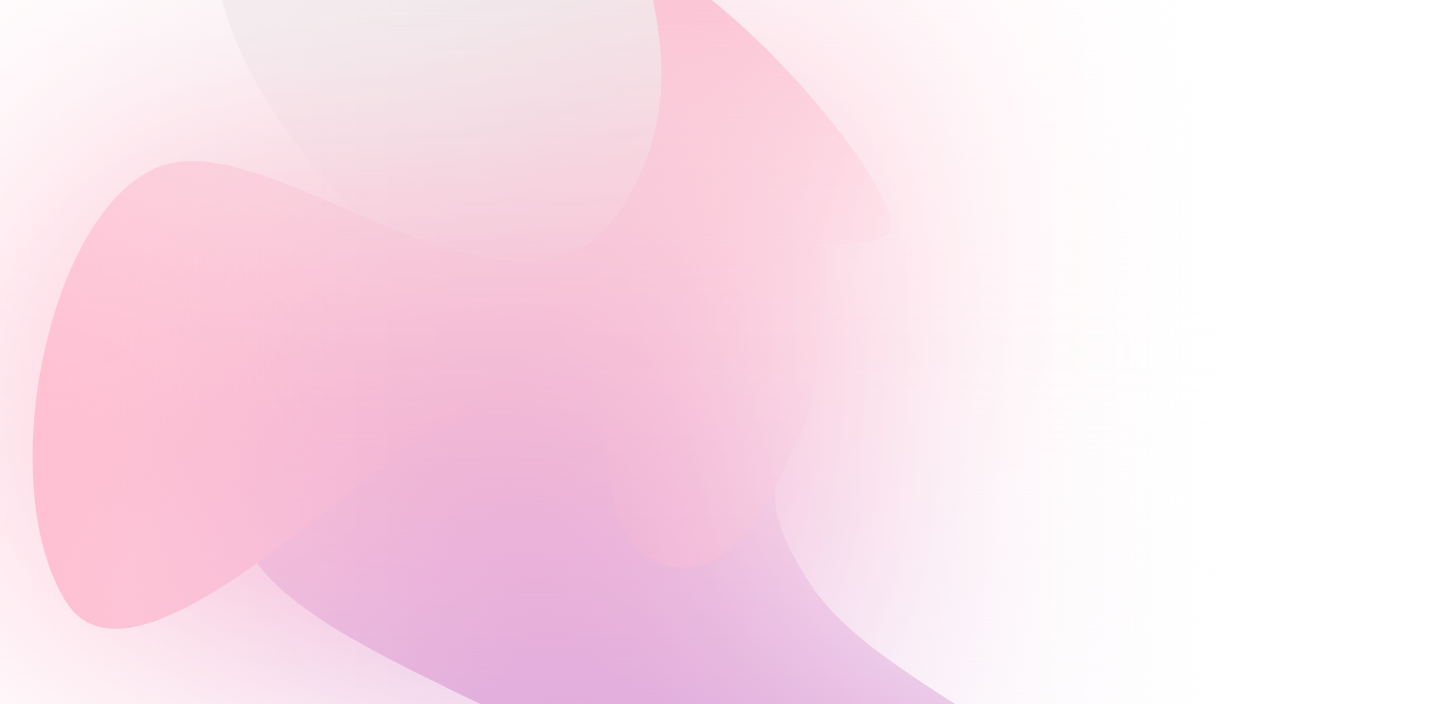 scroll, scrollTop: 0, scrollLeft: 0, axis: both 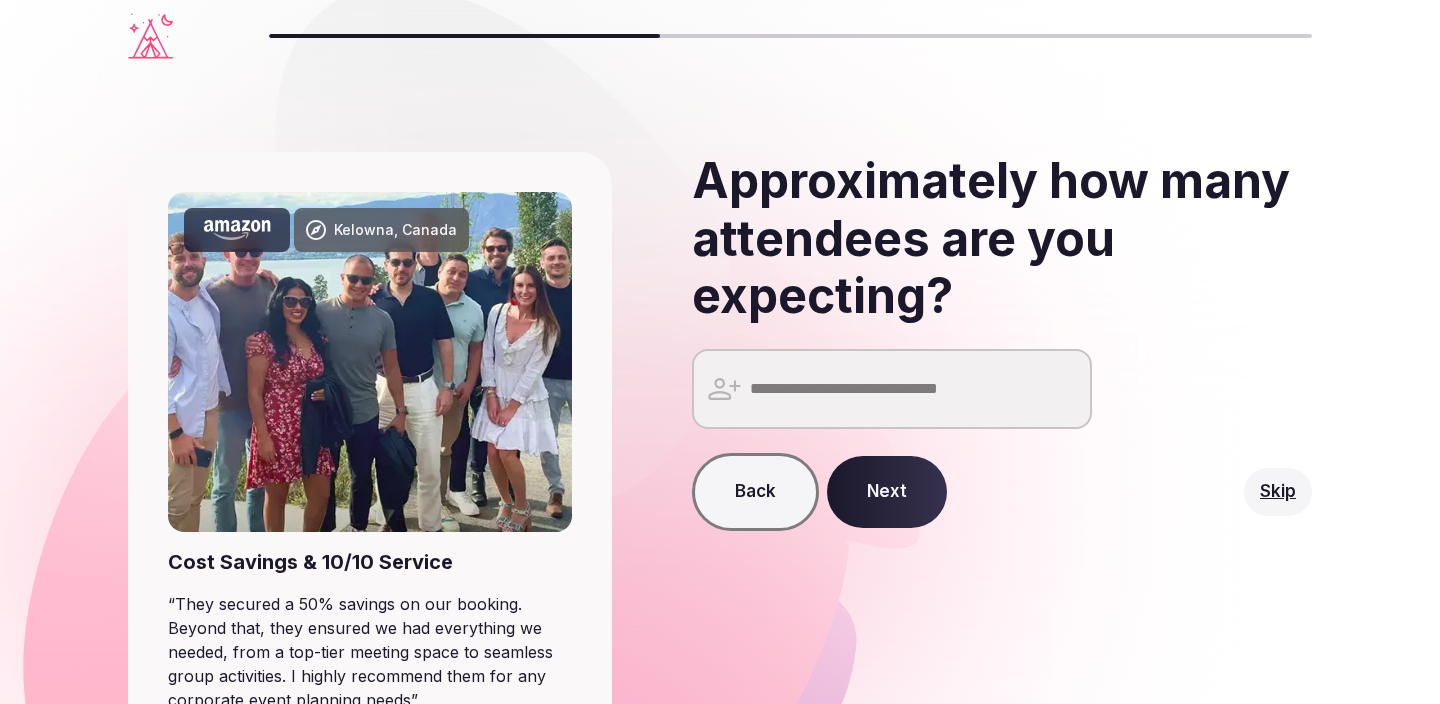 click on "Back" at bounding box center [755, 492] 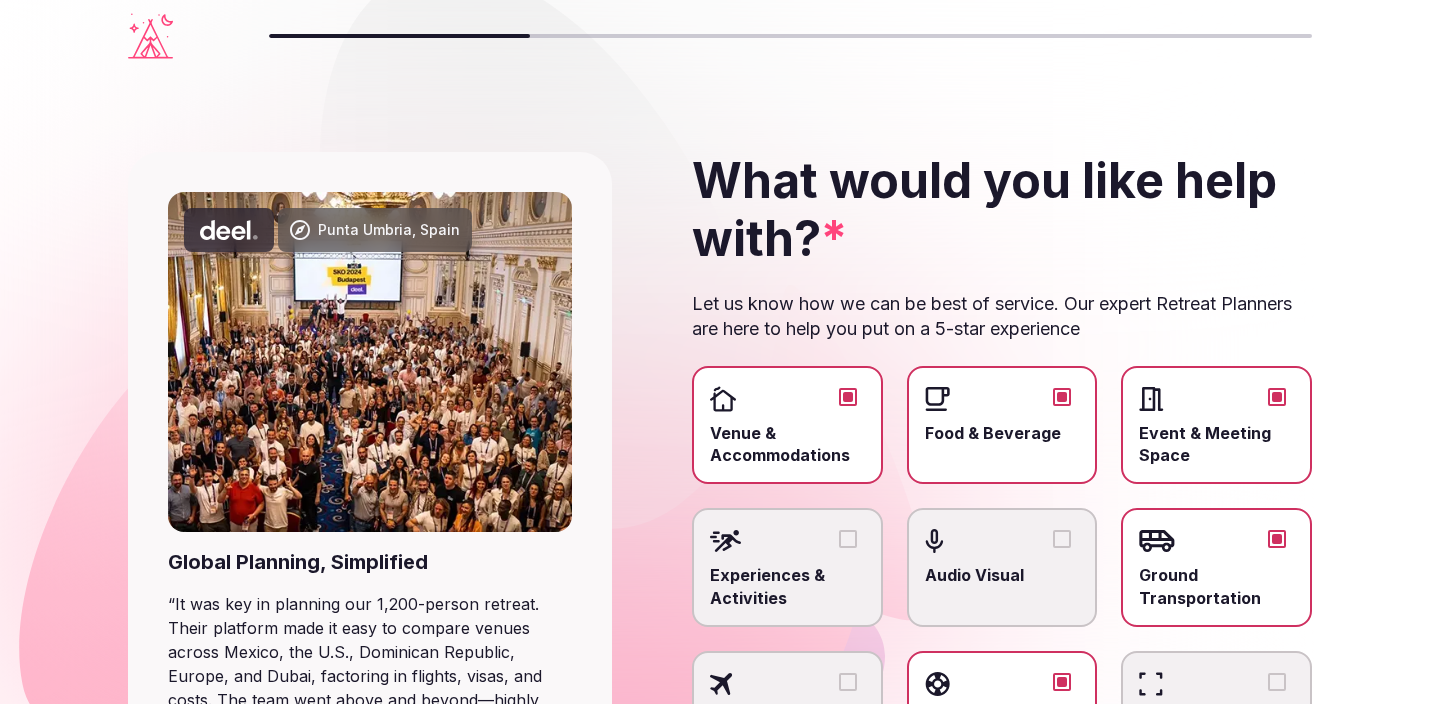 click at bounding box center (1002, 541) 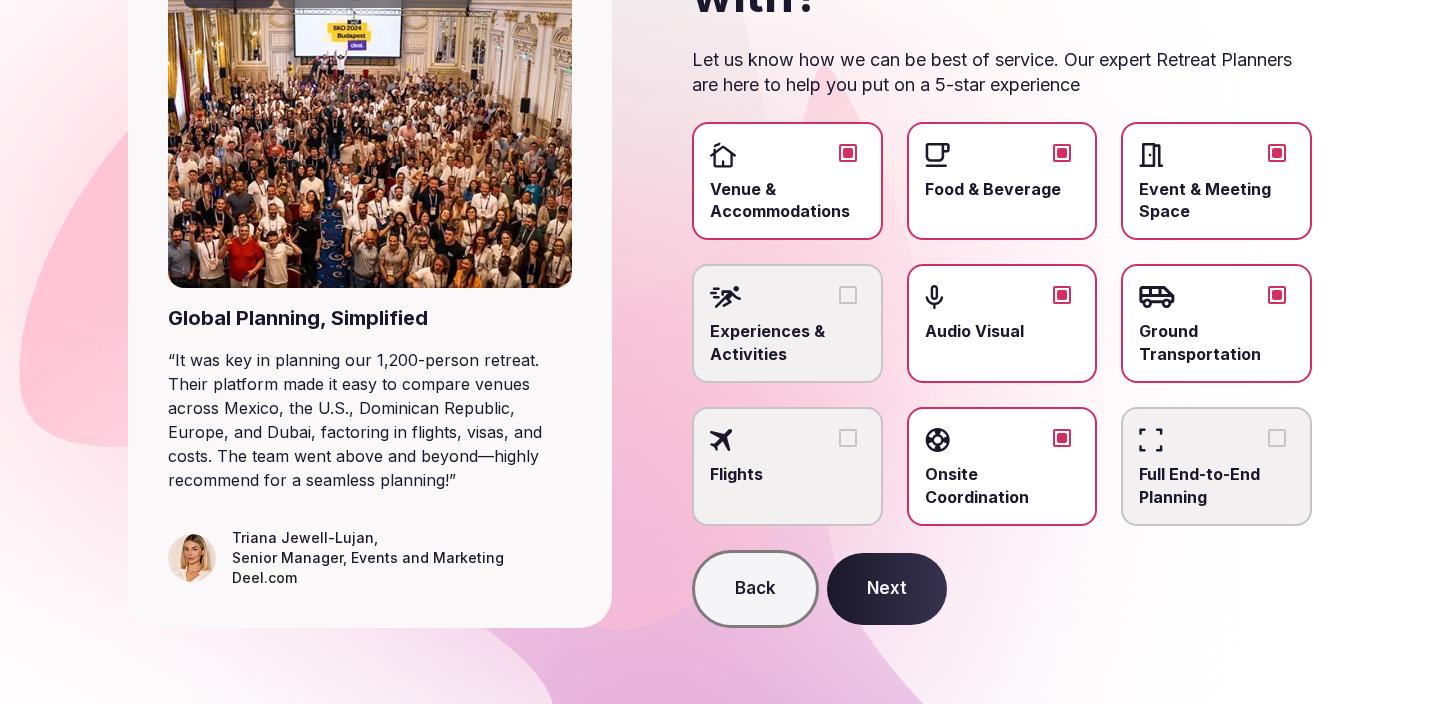 scroll, scrollTop: 243, scrollLeft: 0, axis: vertical 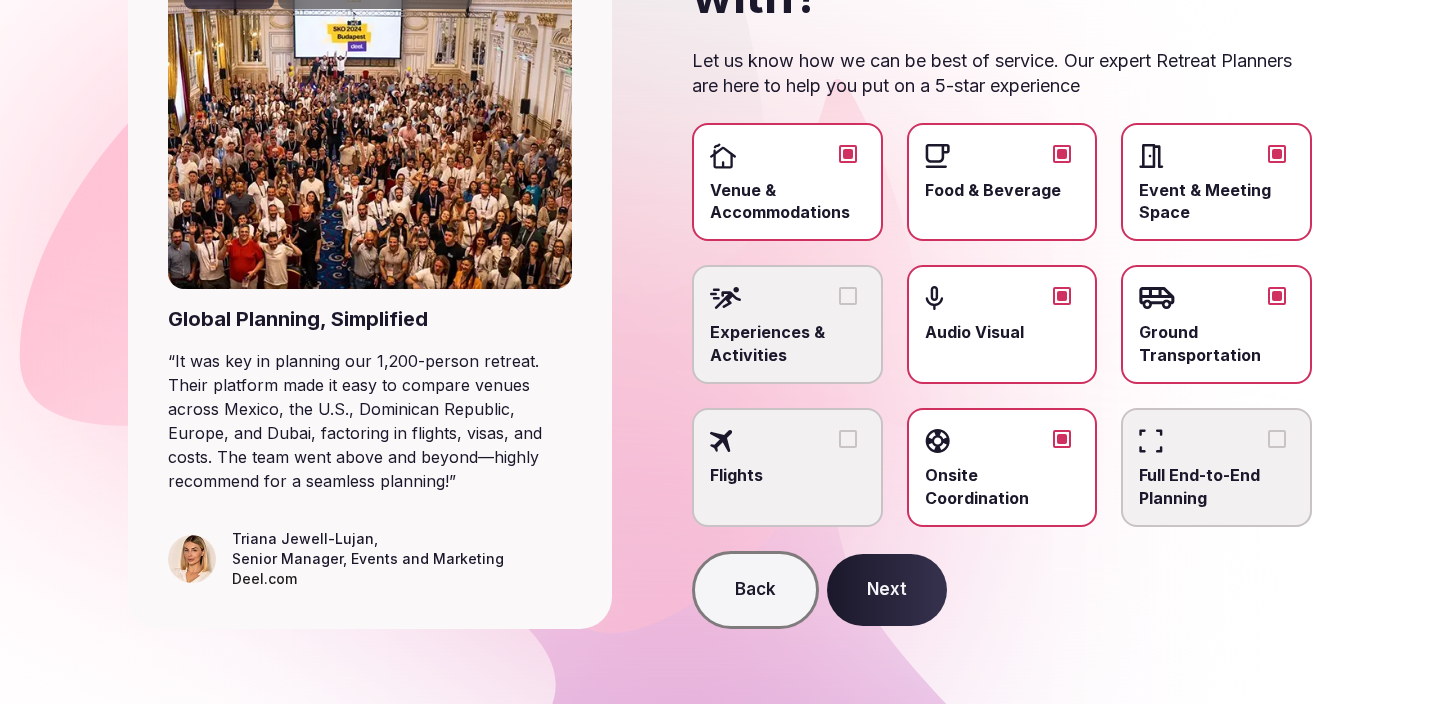 click on "Next" at bounding box center [887, 590] 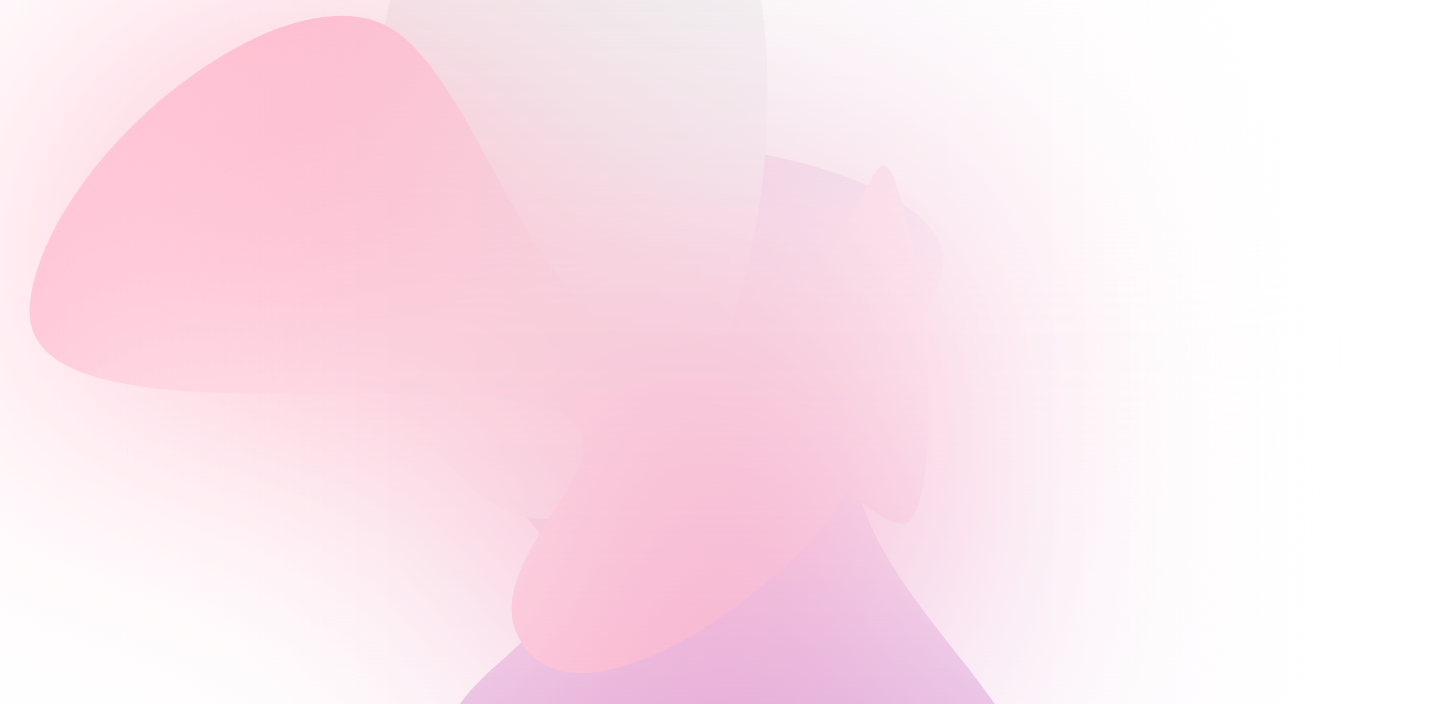 scroll, scrollTop: 0, scrollLeft: 0, axis: both 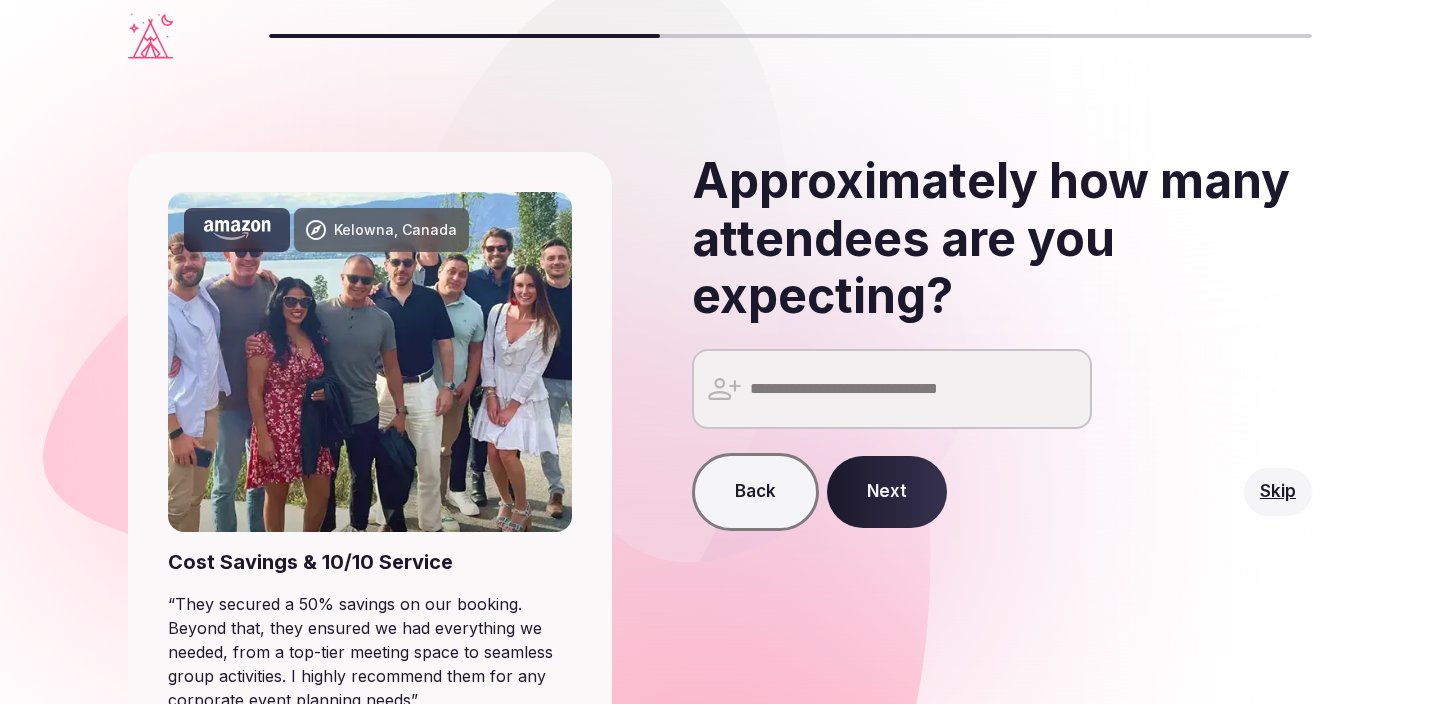 click at bounding box center (892, 389) 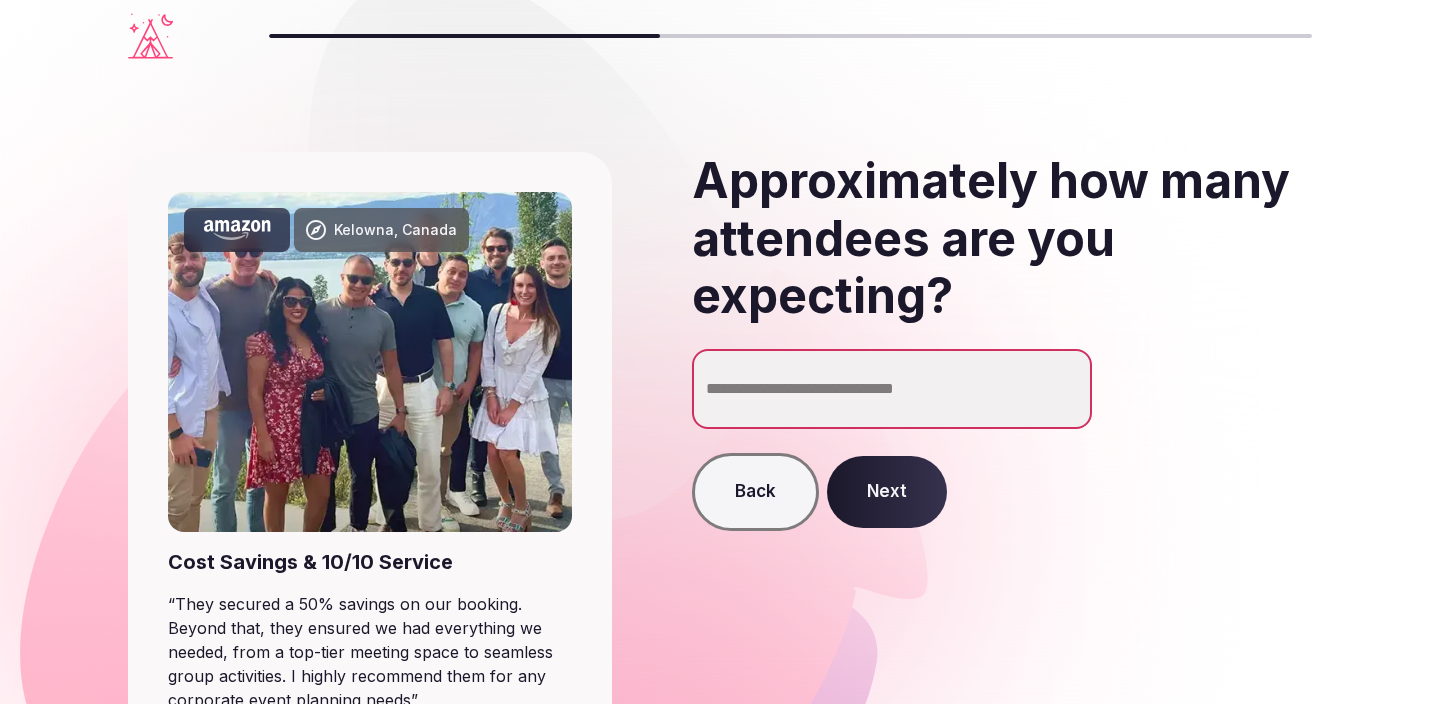 type on "**" 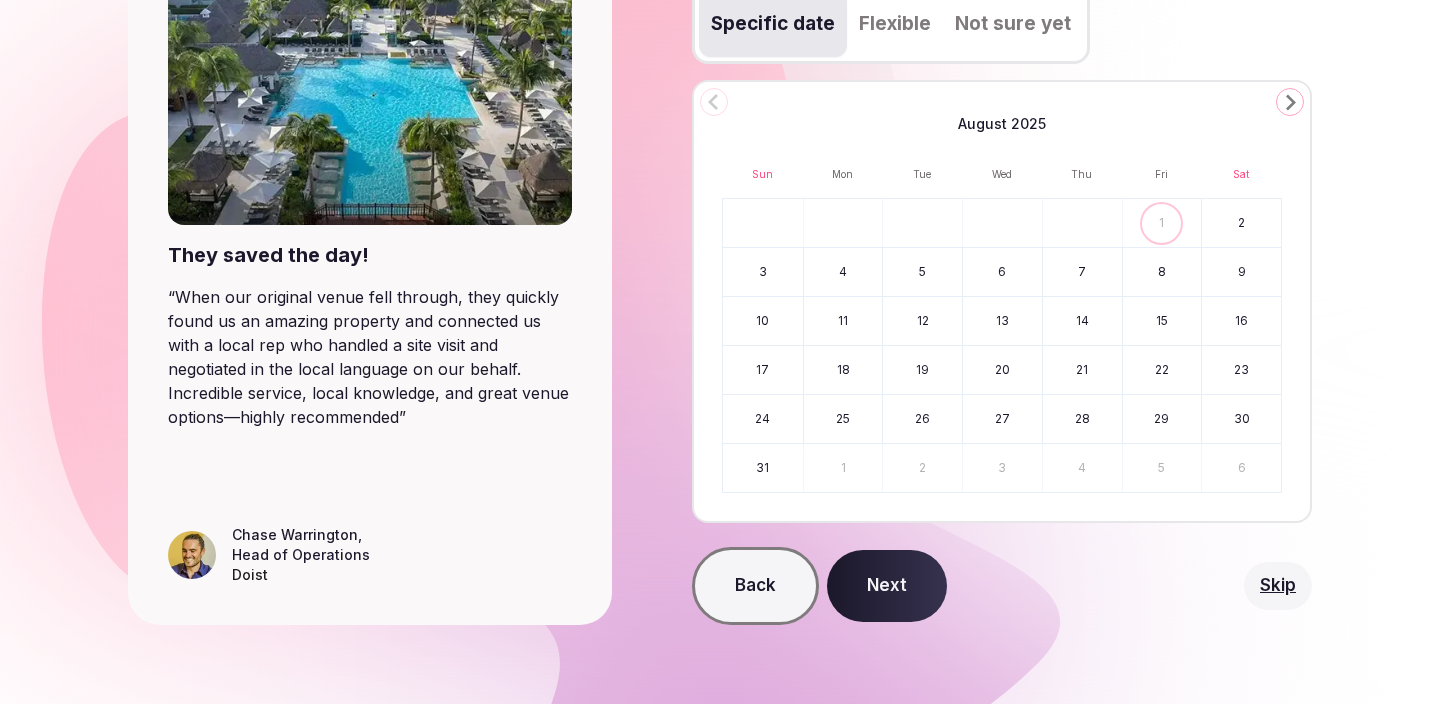 scroll, scrollTop: 306, scrollLeft: 0, axis: vertical 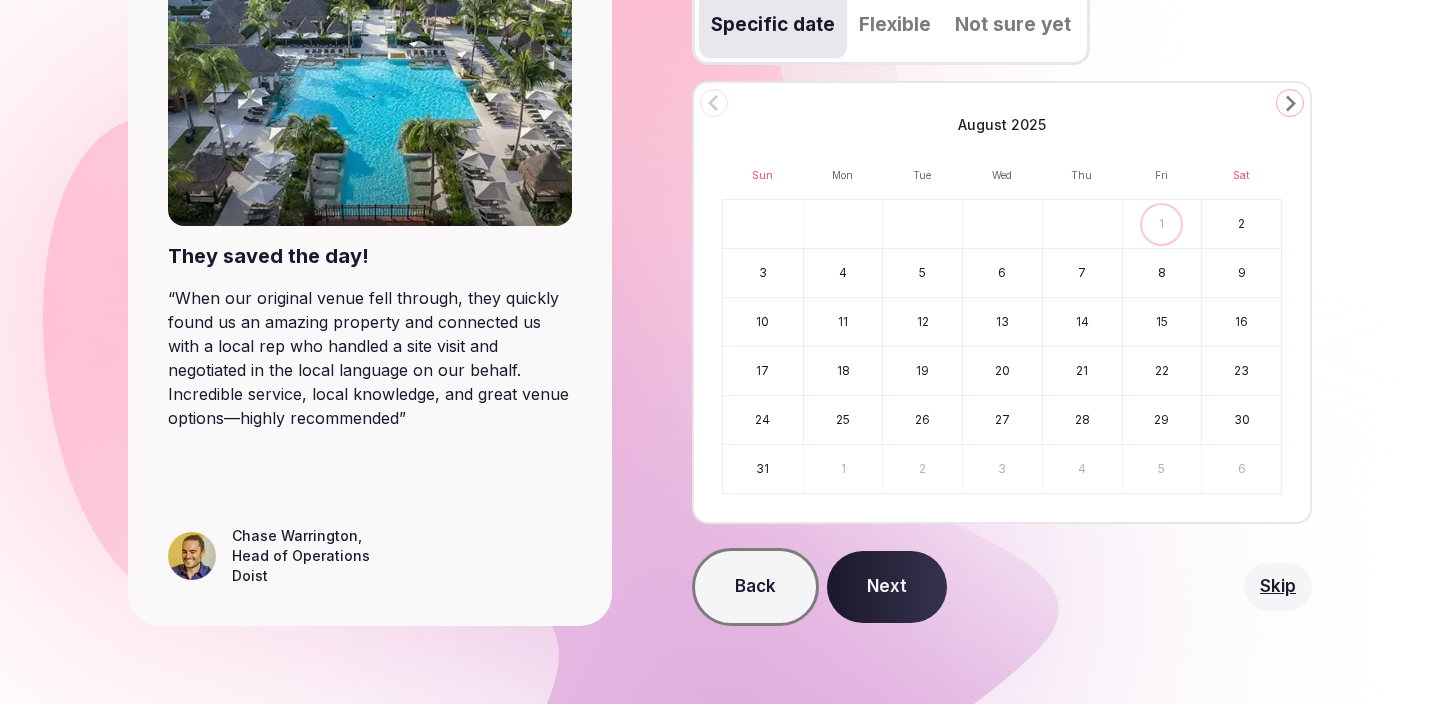 click on "Back" at bounding box center (755, 587) 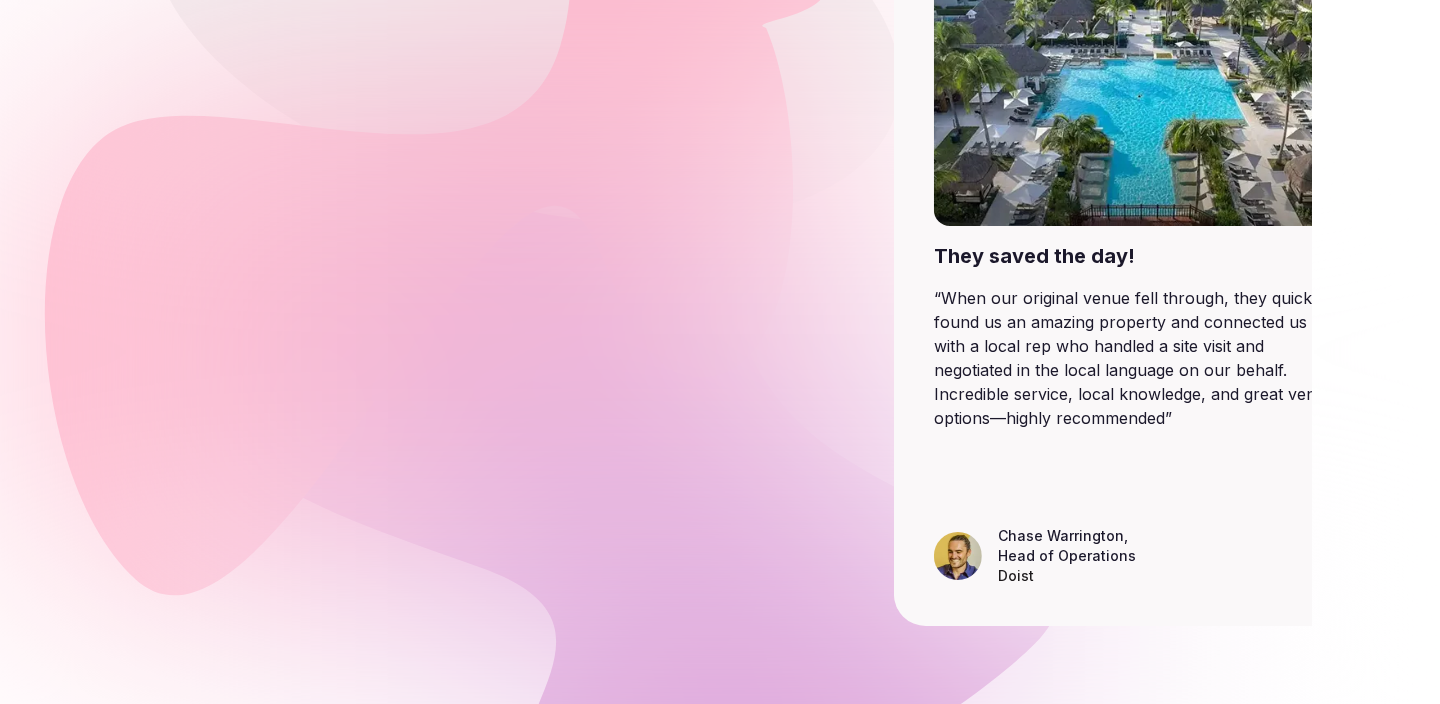 scroll, scrollTop: 0, scrollLeft: 0, axis: both 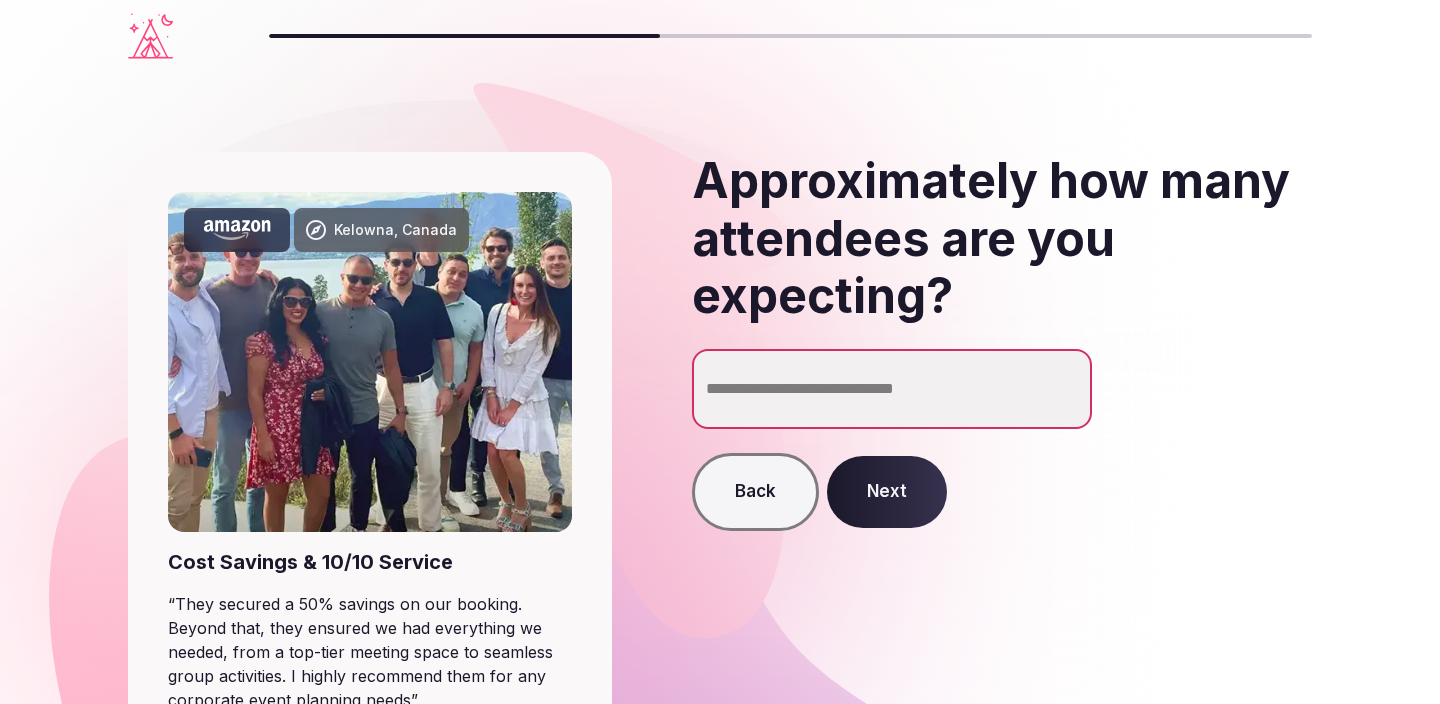 click on "**" at bounding box center [892, 389] 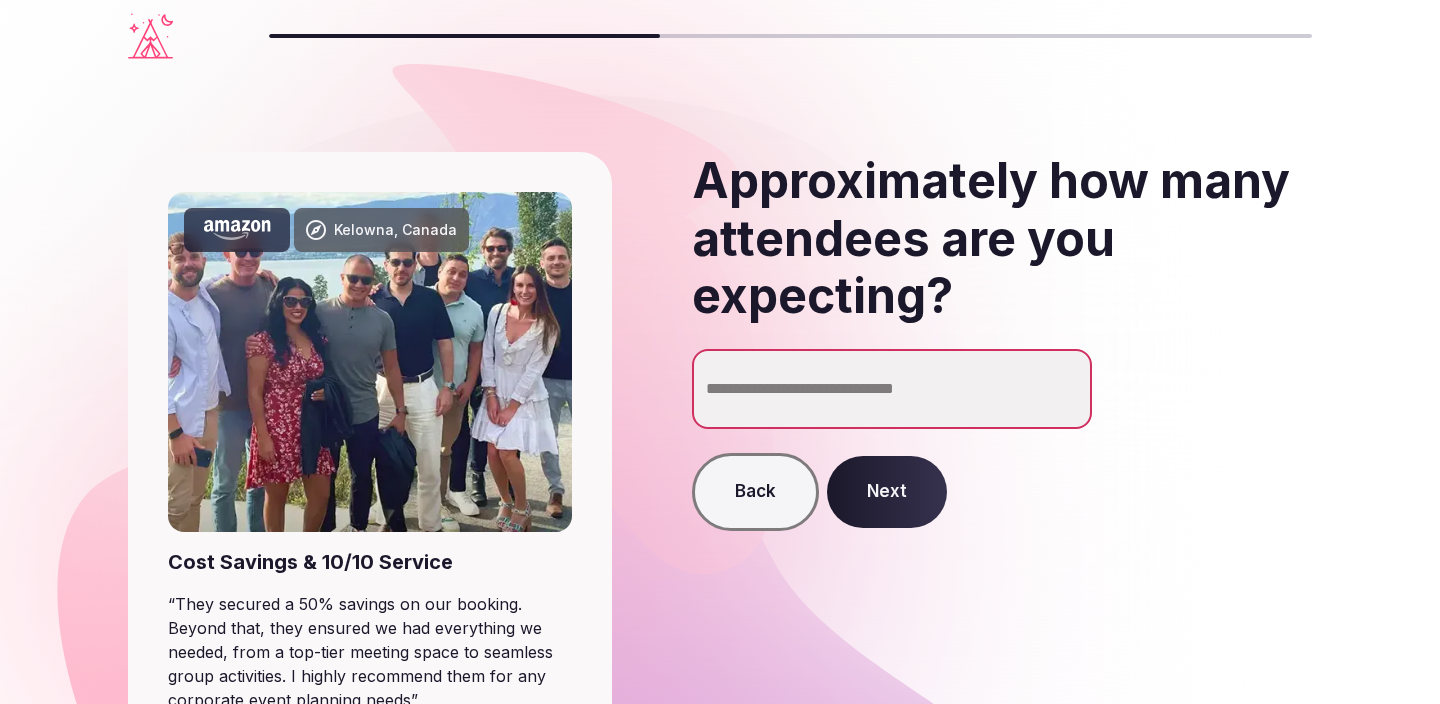 type on "**" 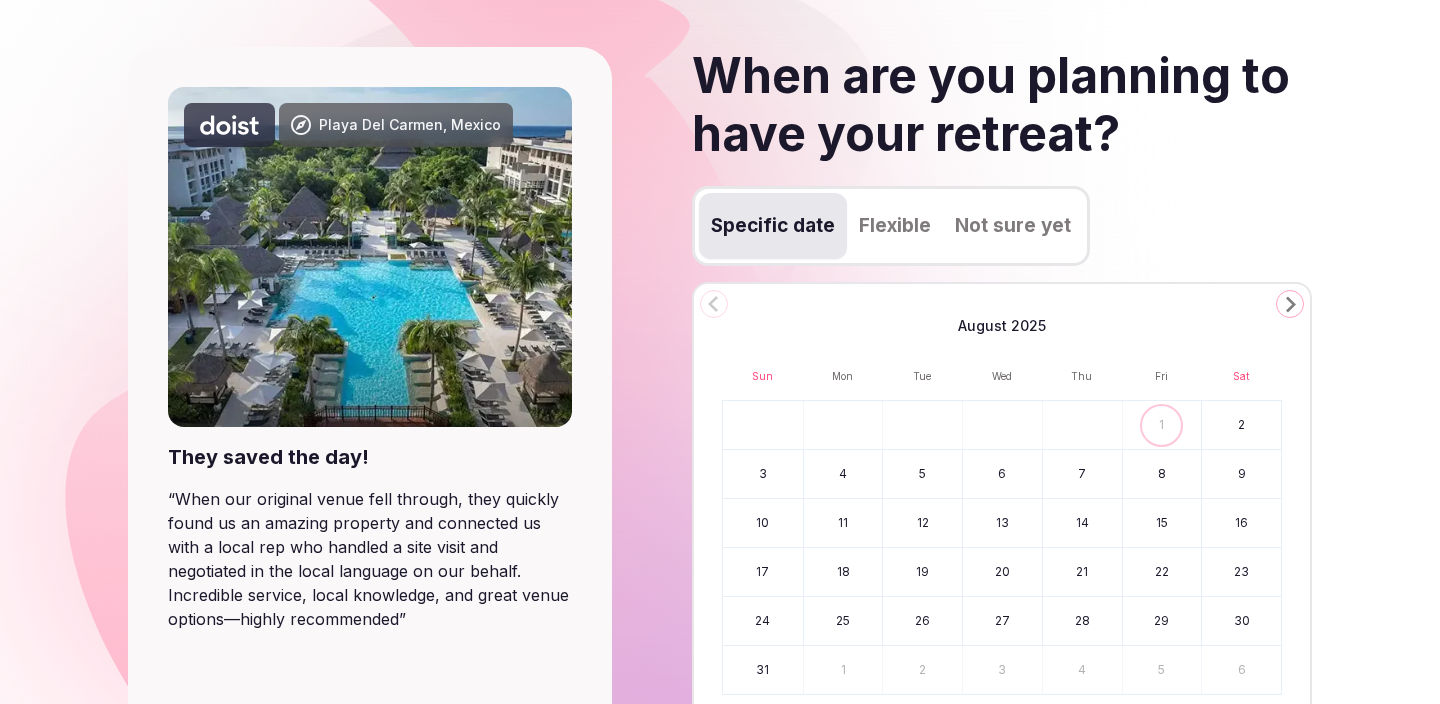 scroll, scrollTop: 107, scrollLeft: 0, axis: vertical 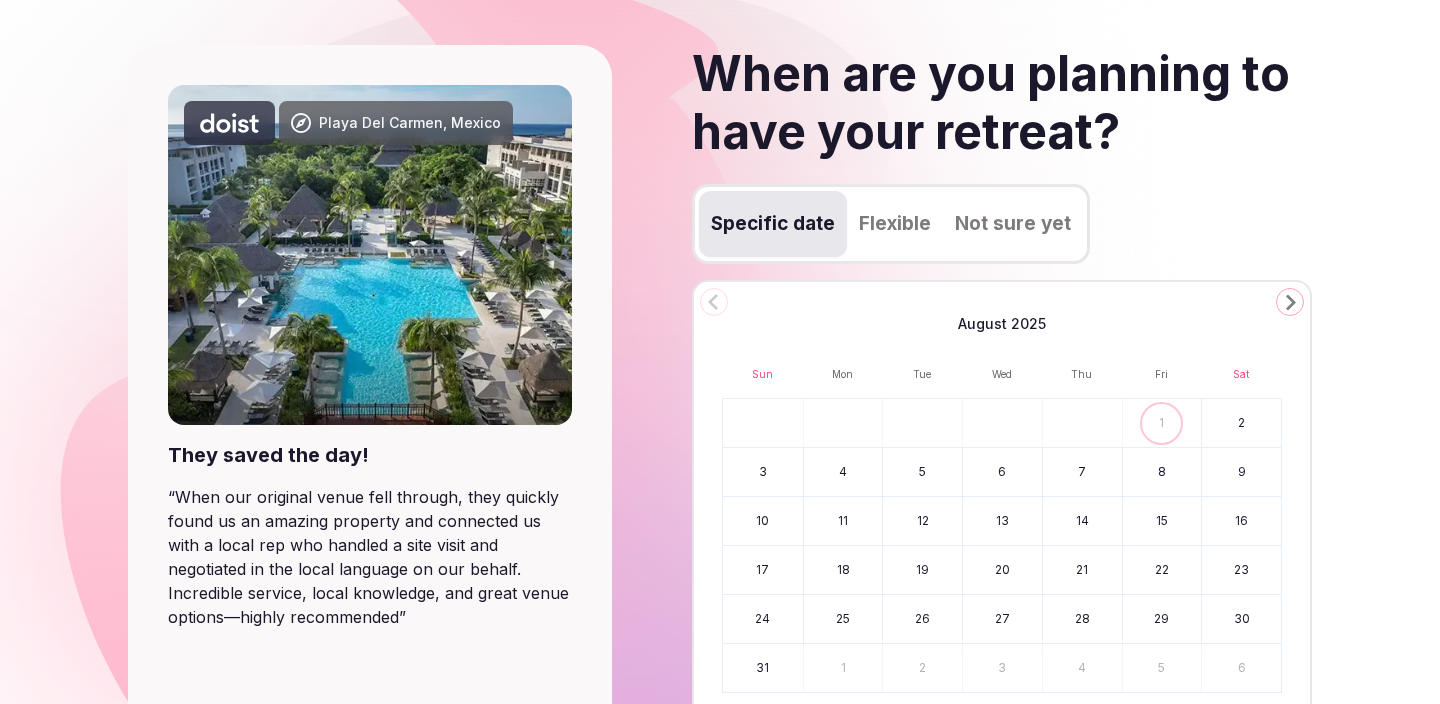 click on "Flexible" at bounding box center [895, 224] 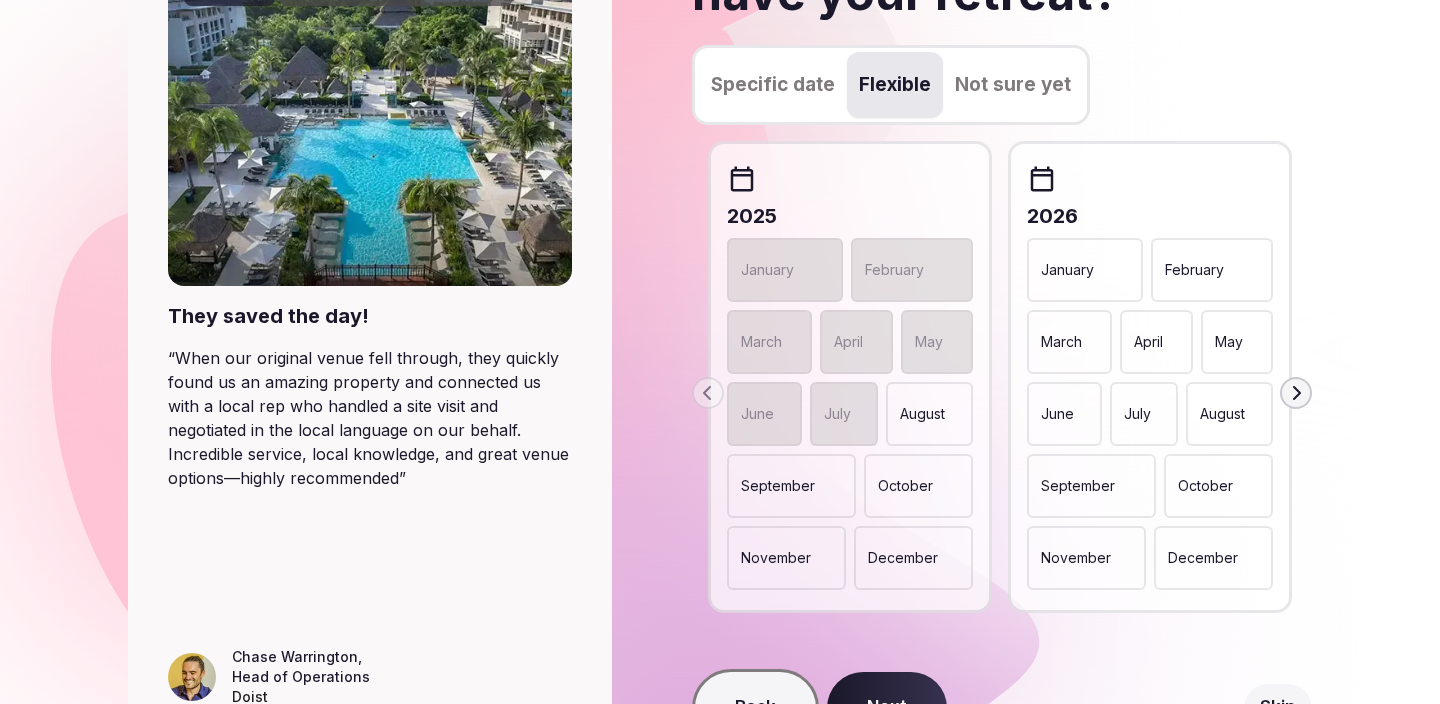 scroll, scrollTop: 254, scrollLeft: 0, axis: vertical 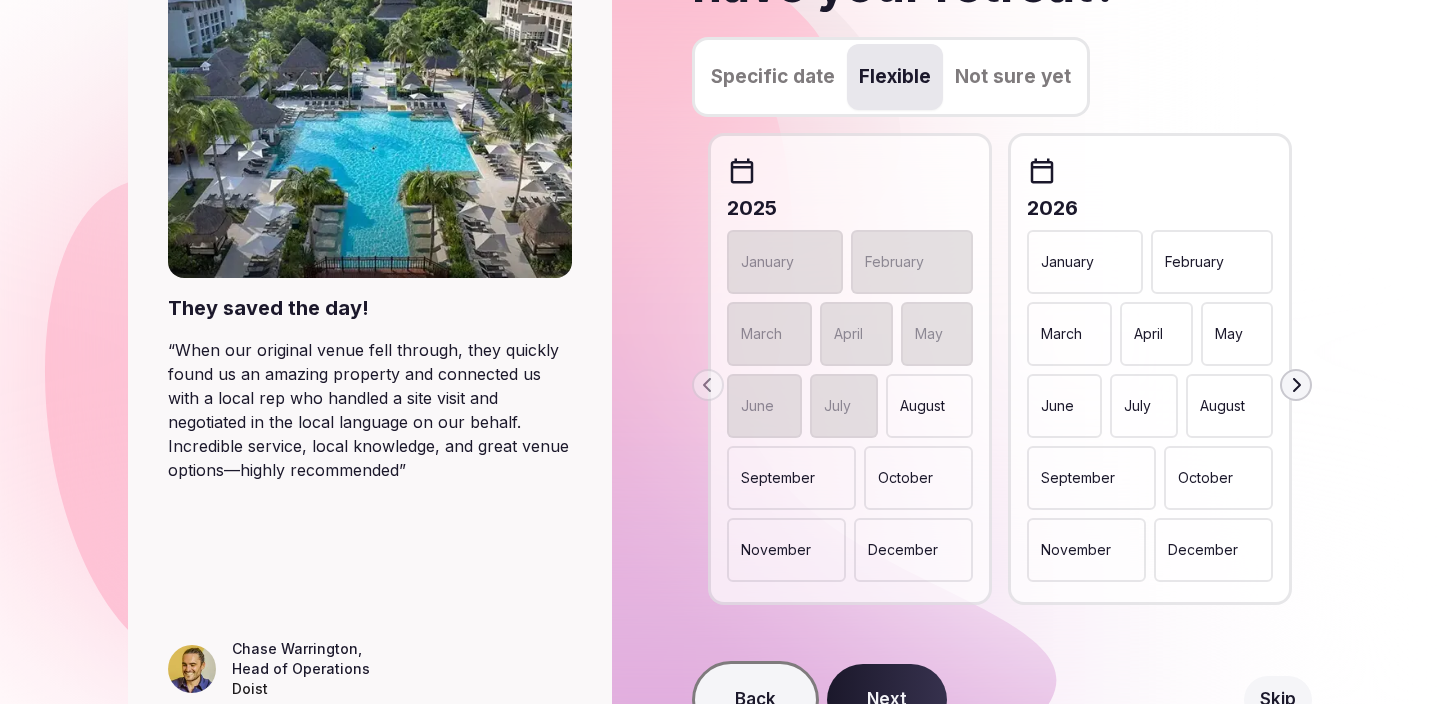 click on "May" at bounding box center (1229, 334) 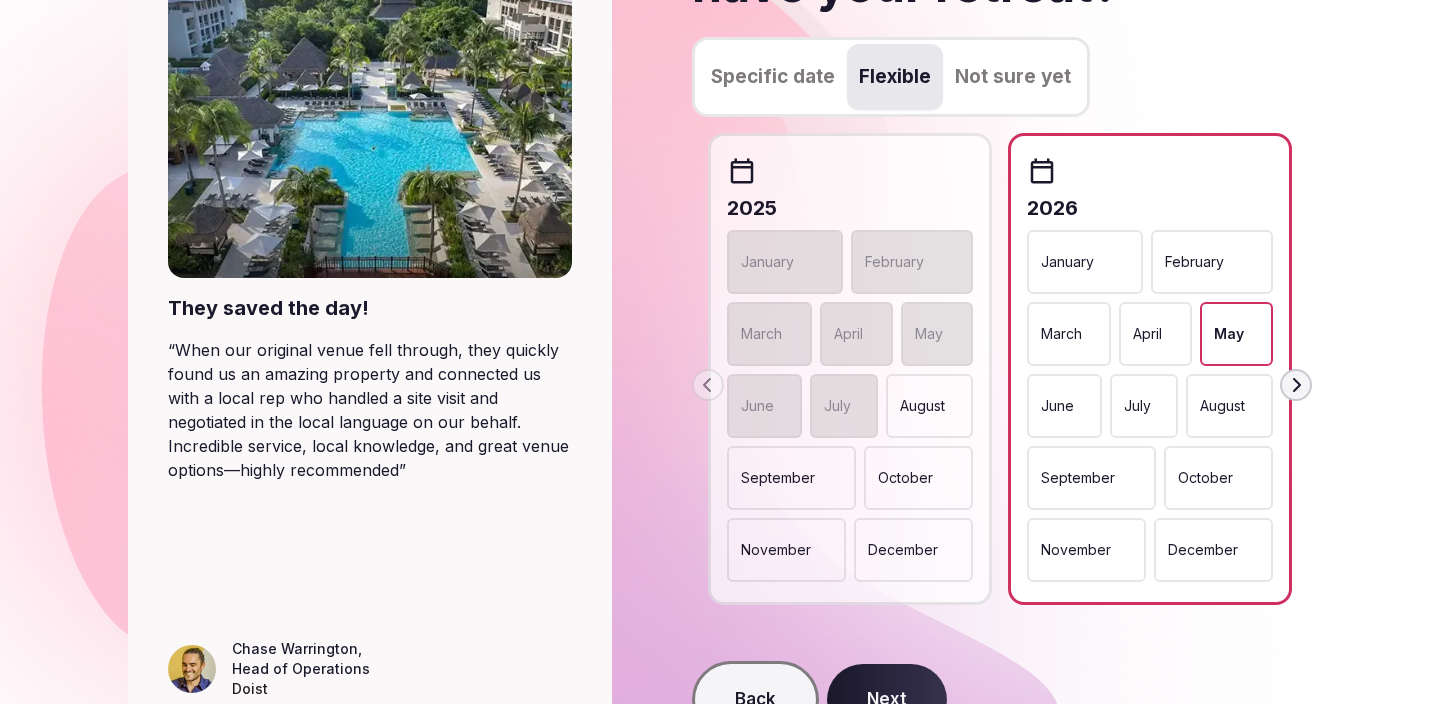 click on "June" at bounding box center (1064, 406) 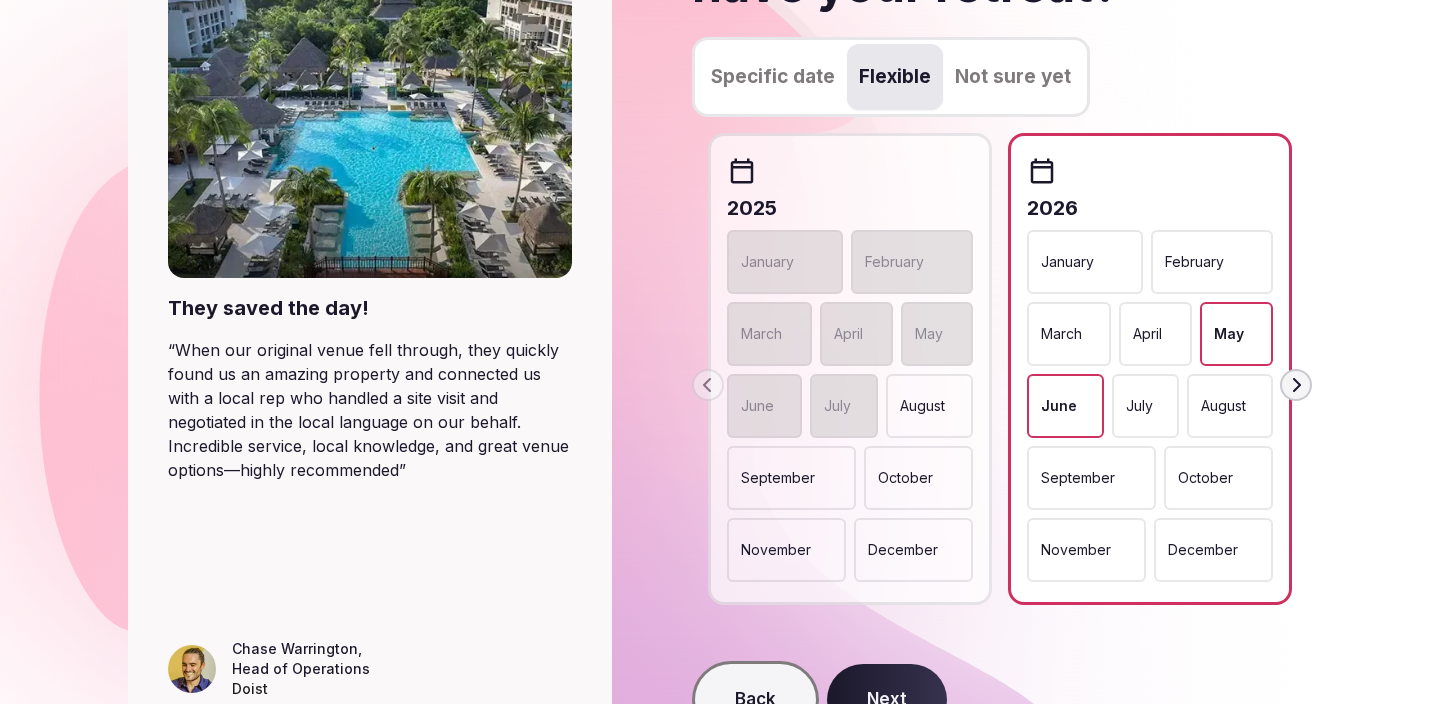 click on "October" at bounding box center (1205, 478) 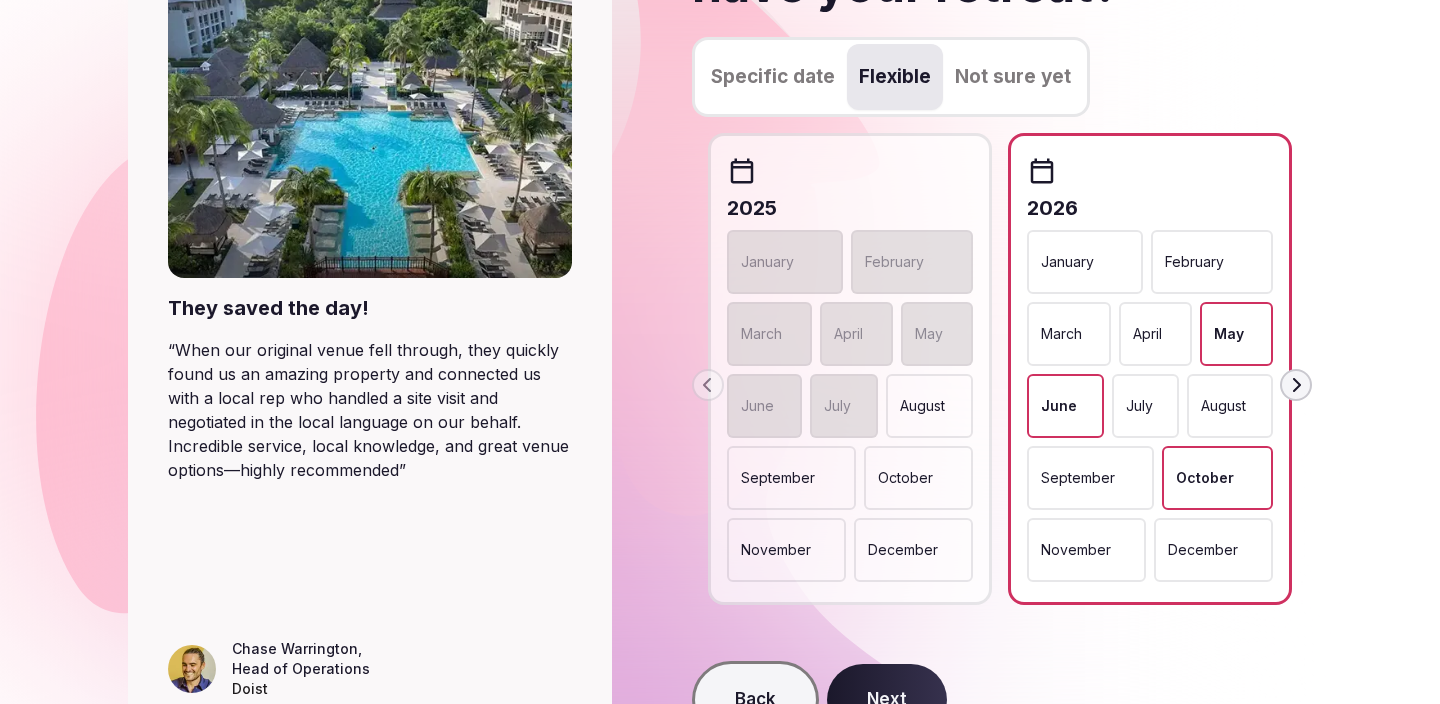 click on "November" at bounding box center (1086, 550) 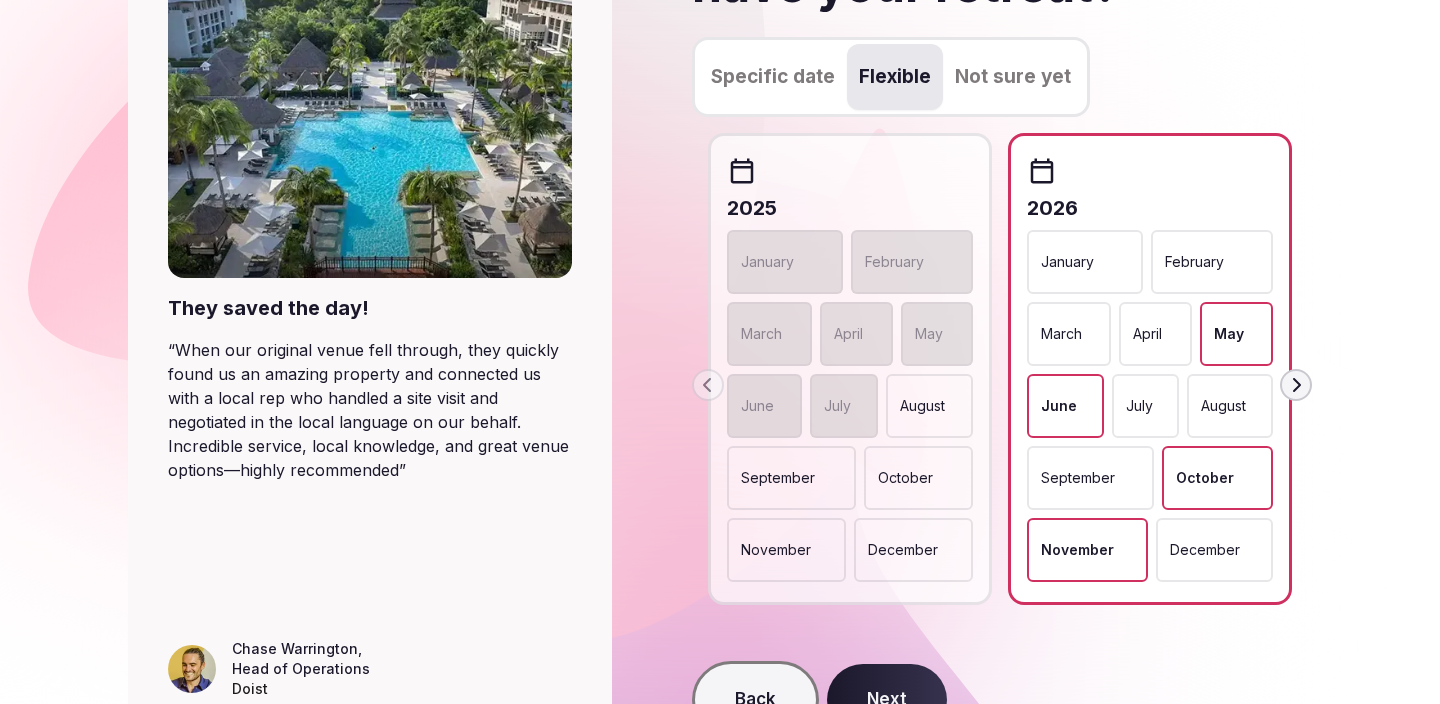 click on "July" at bounding box center (1146, 406) 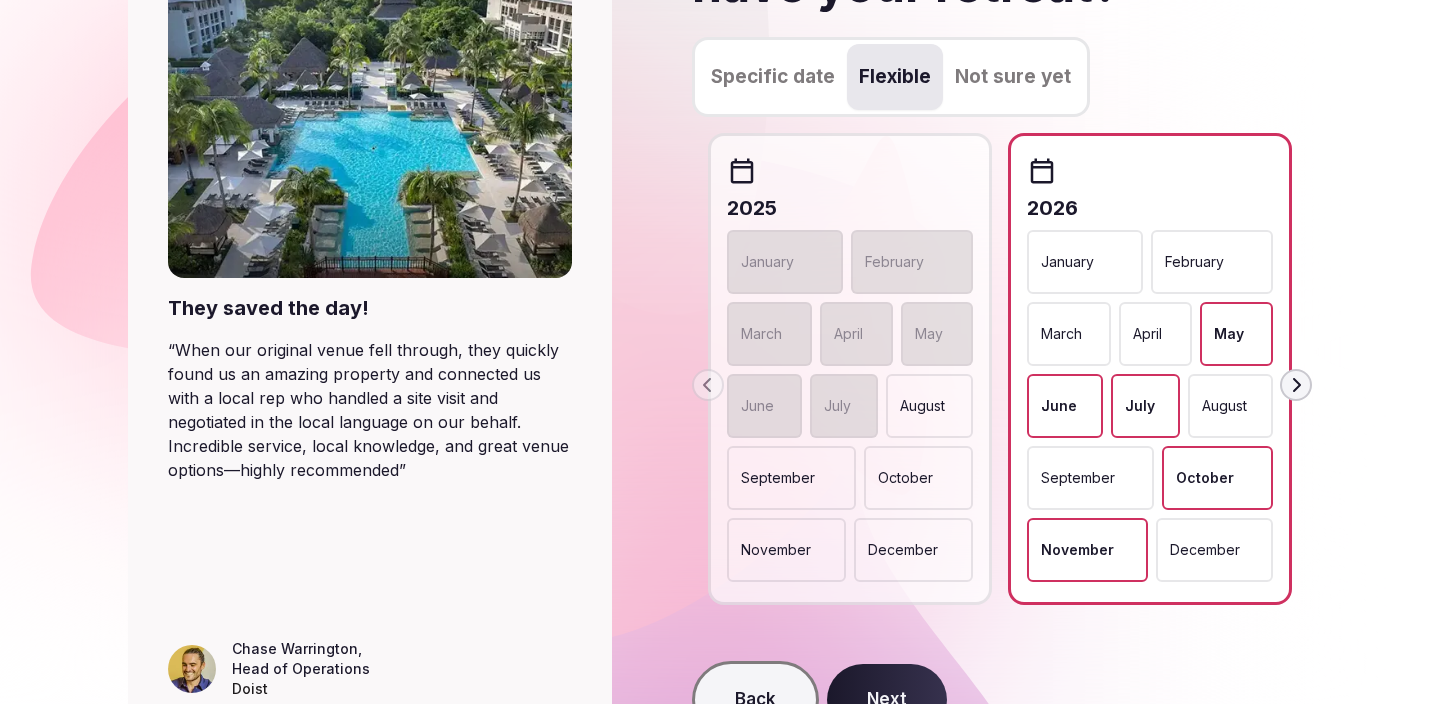 click on "August" at bounding box center [1224, 406] 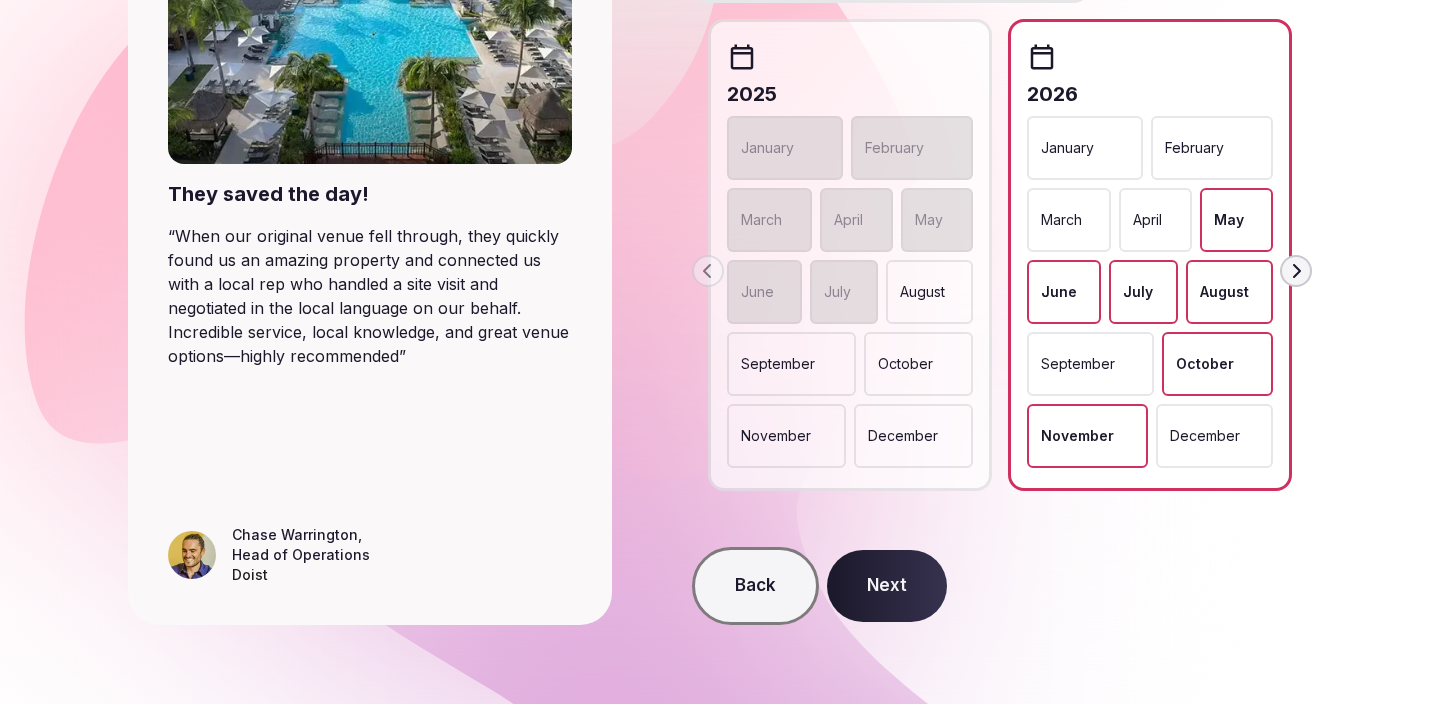 scroll, scrollTop: 367, scrollLeft: 0, axis: vertical 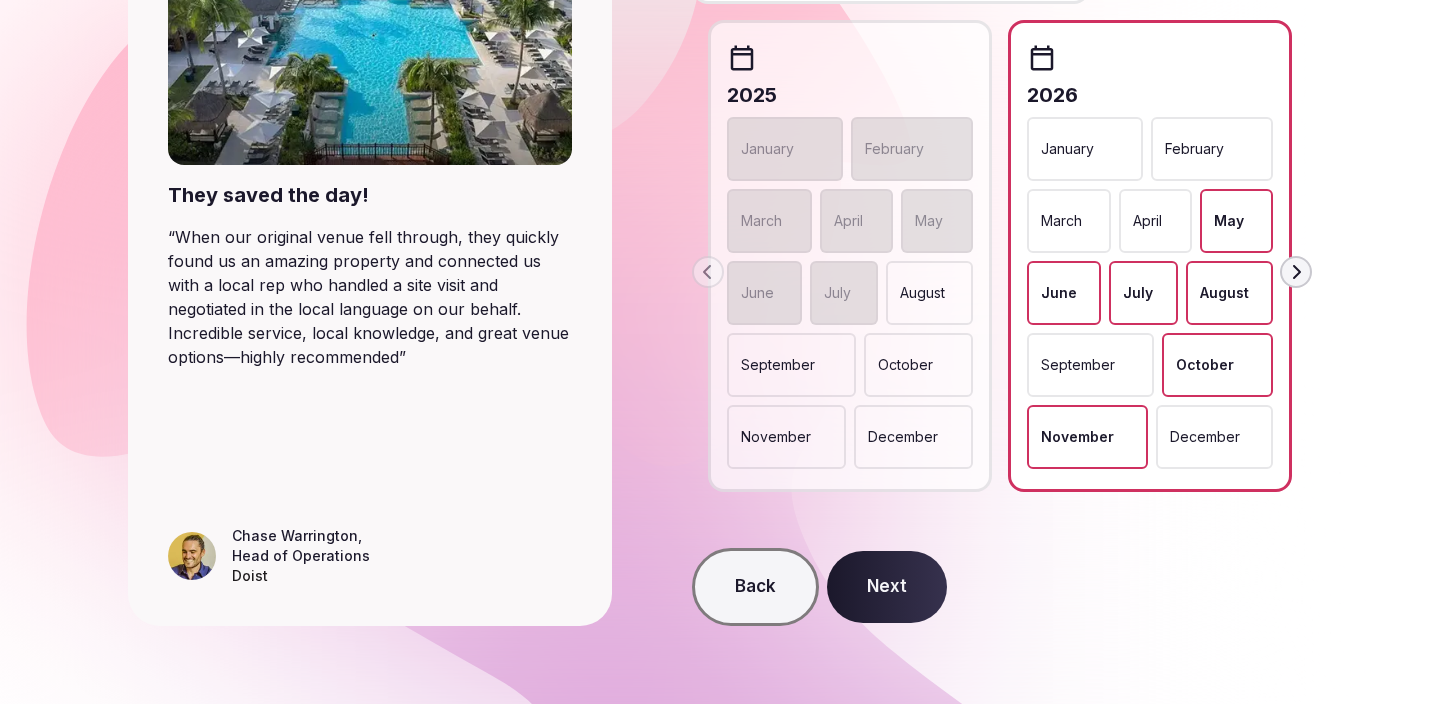 click on "Next" at bounding box center [887, 587] 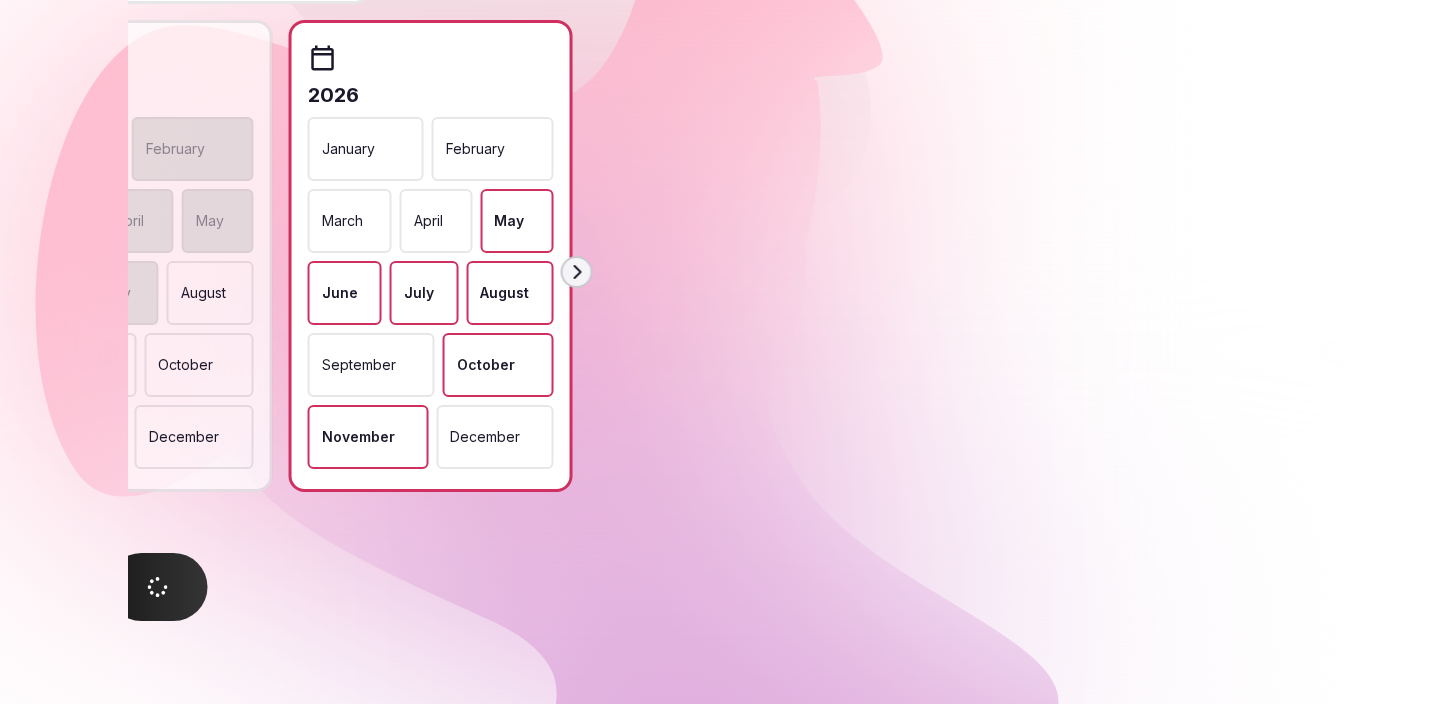 scroll, scrollTop: 0, scrollLeft: 0, axis: both 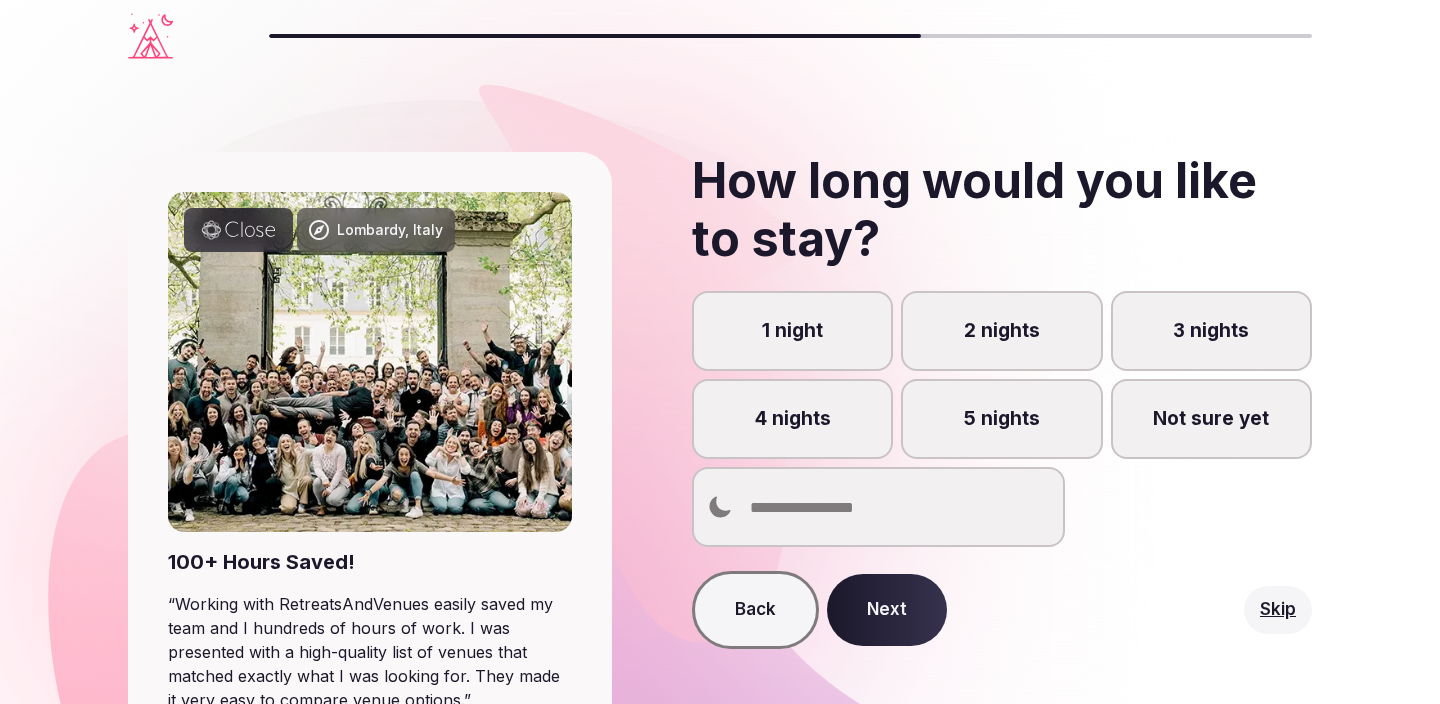 click on "5 nights" at bounding box center (1001, 419) 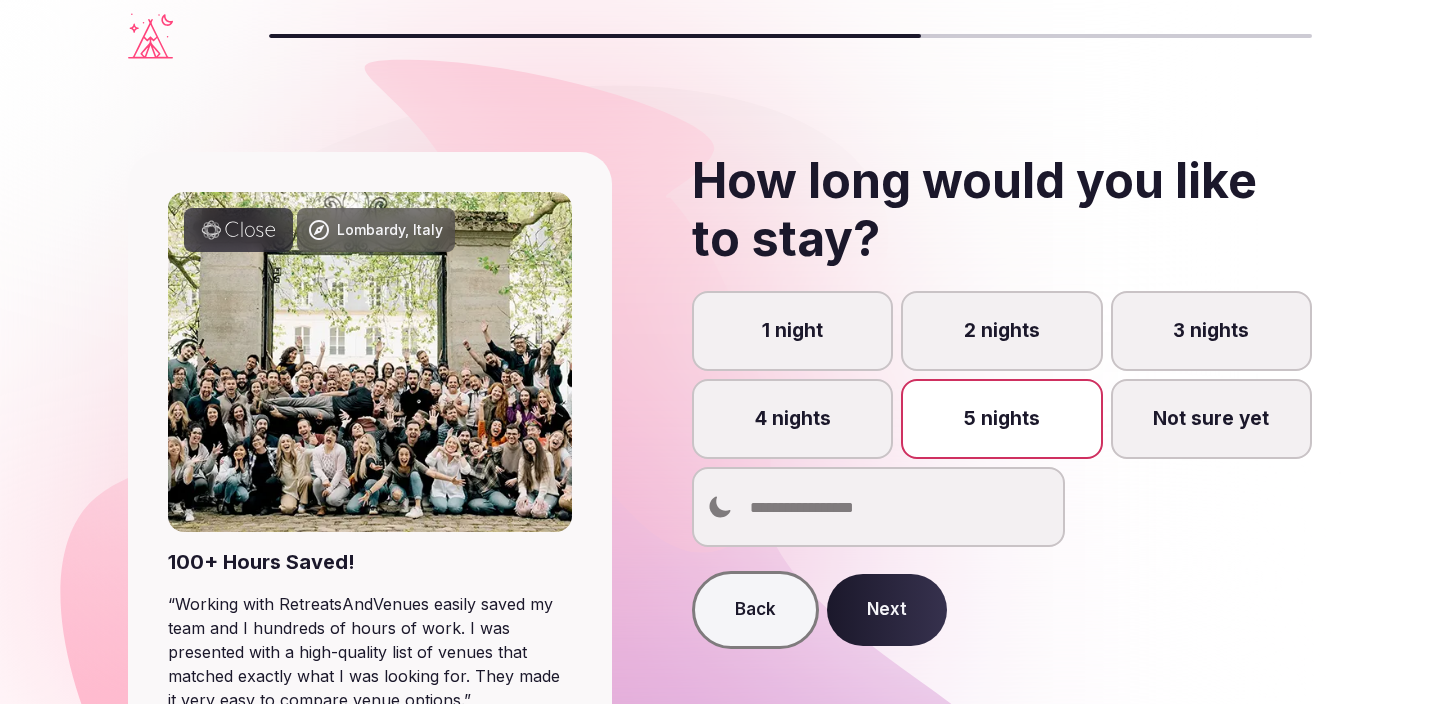 click on "Next" at bounding box center (887, 610) 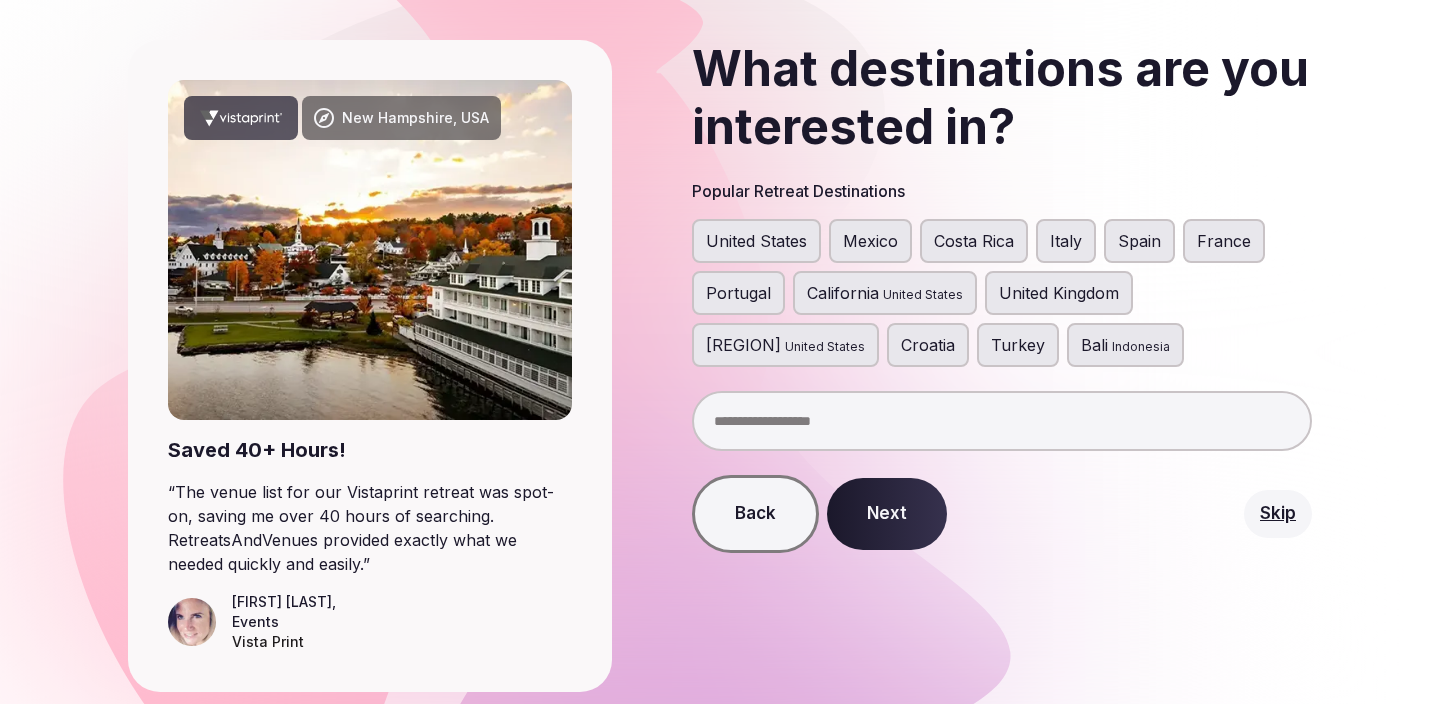 scroll, scrollTop: 114, scrollLeft: 0, axis: vertical 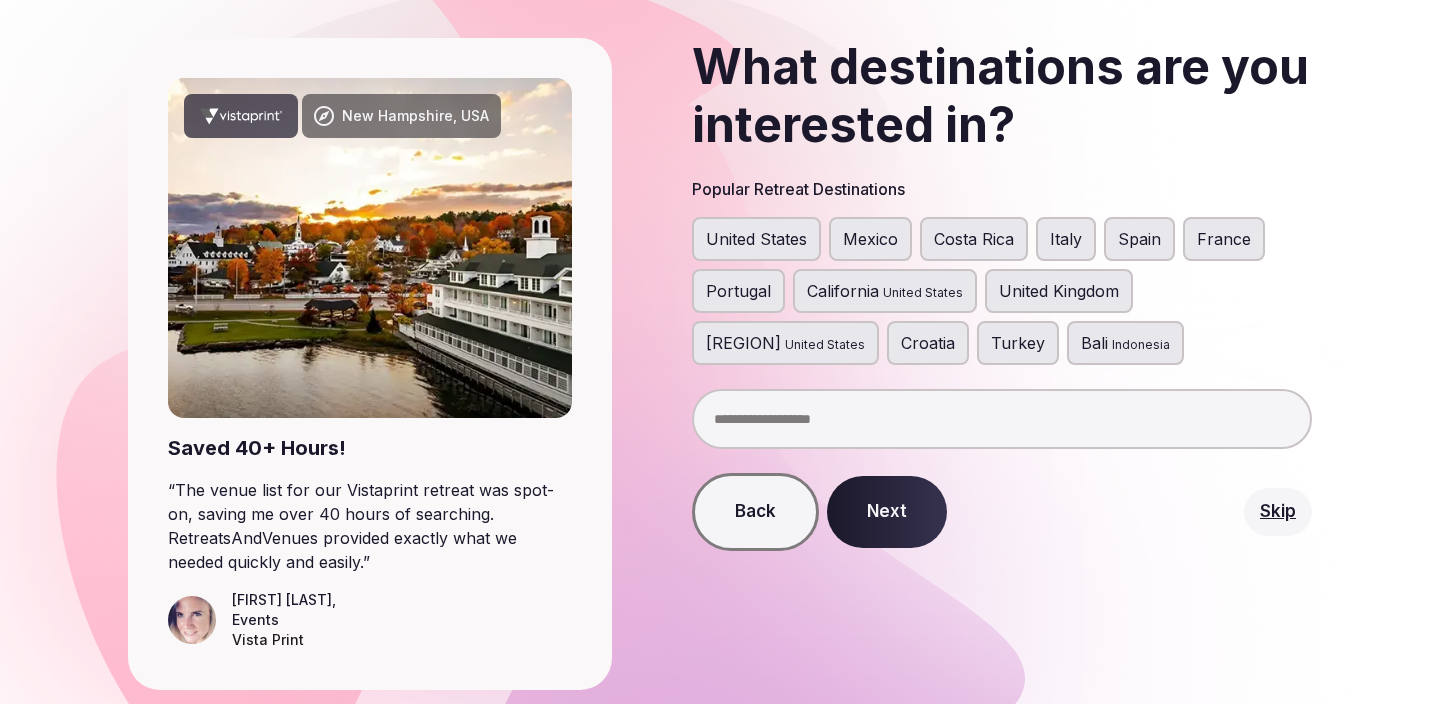 click on "Portugal" at bounding box center (738, 291) 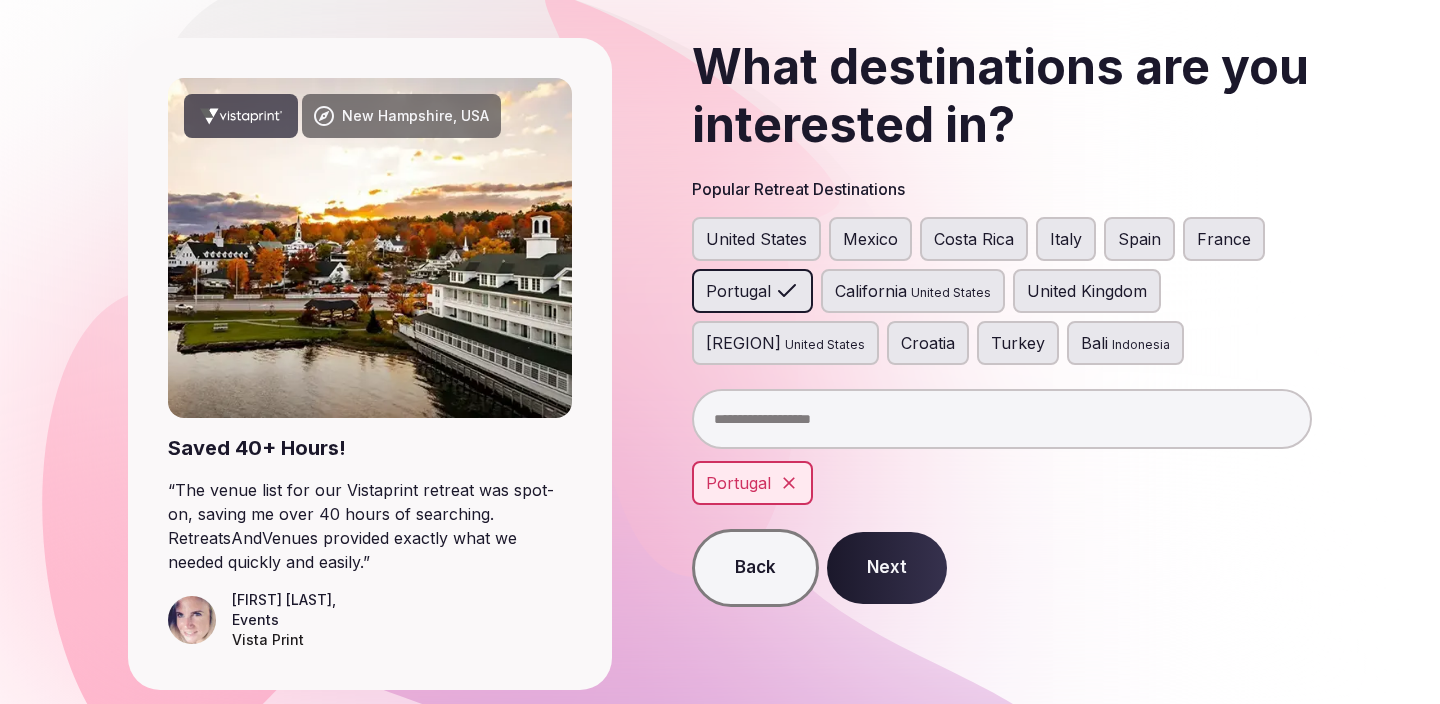 click on "Italy" at bounding box center [1066, 239] 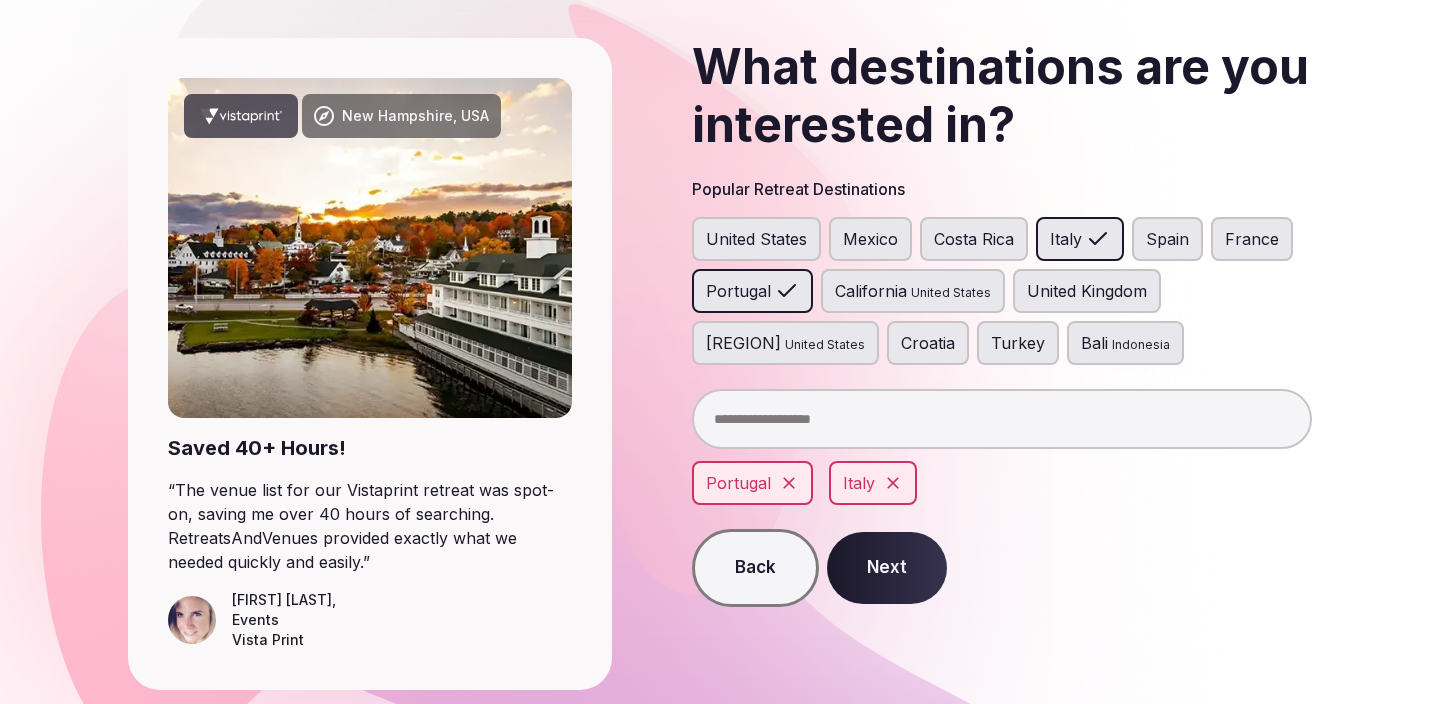 click on "Costa Rica" at bounding box center [974, 239] 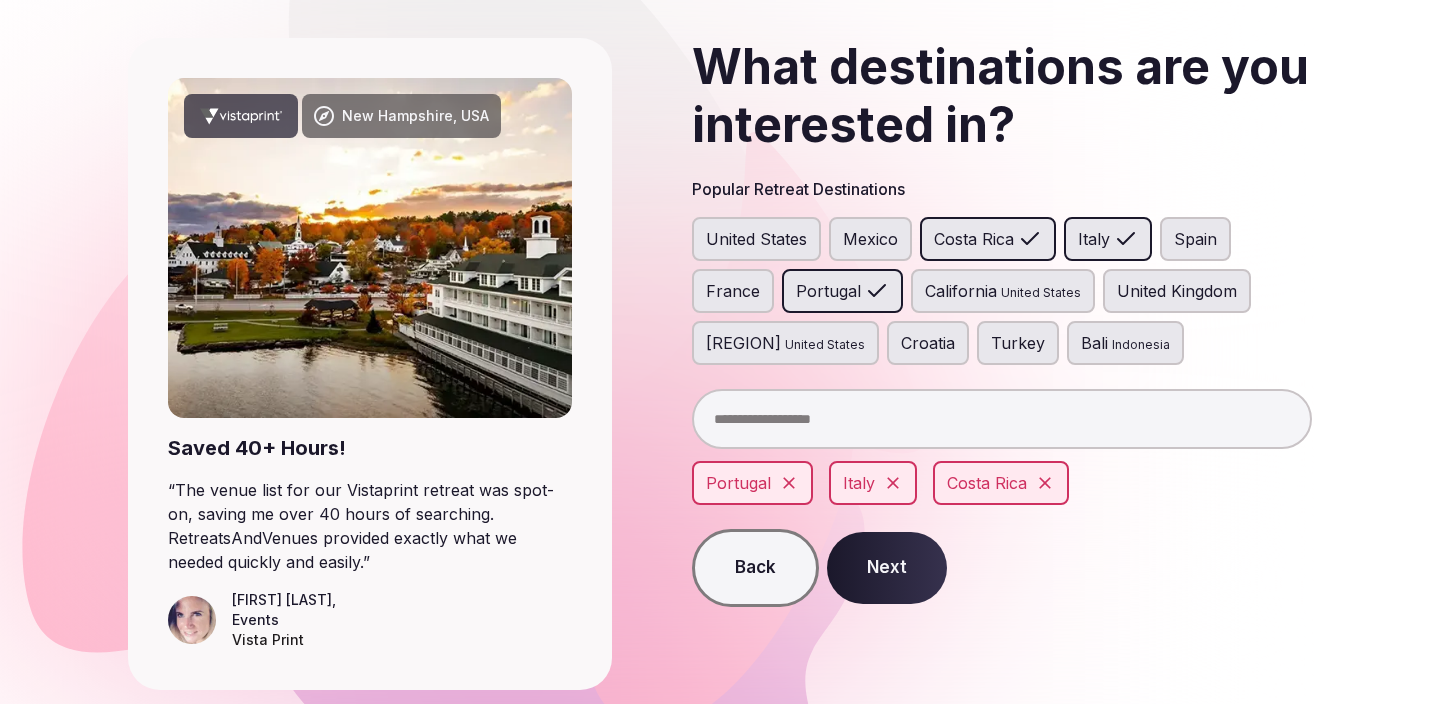 click at bounding box center (1002, 419) 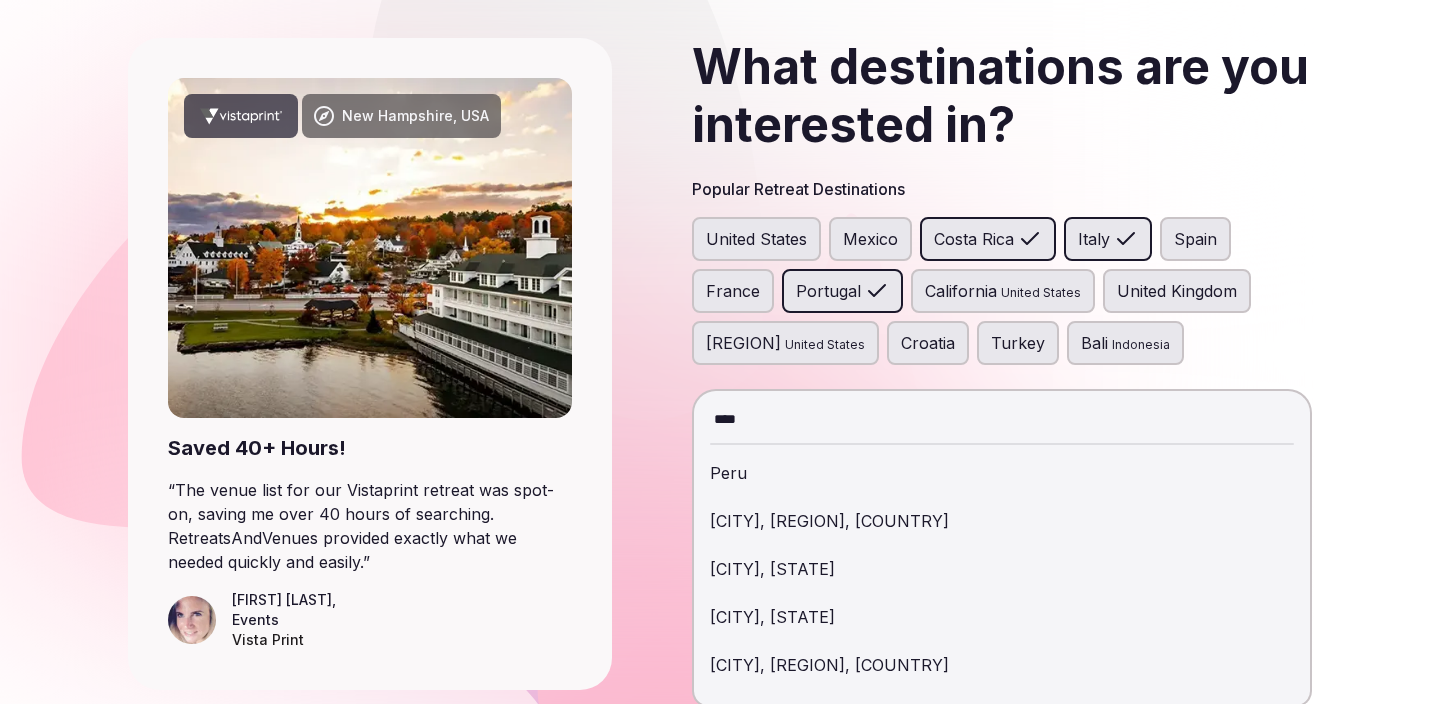 type on "****" 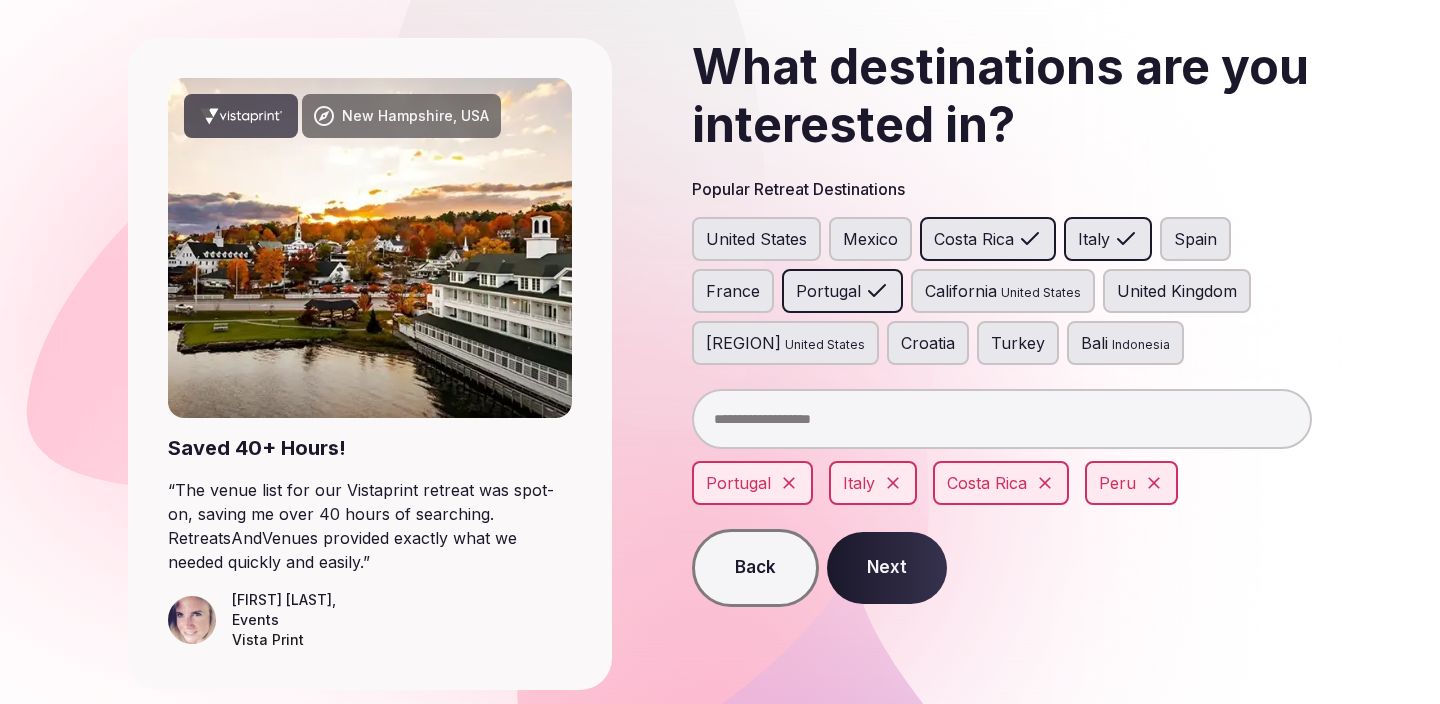 click at bounding box center [1002, 419] 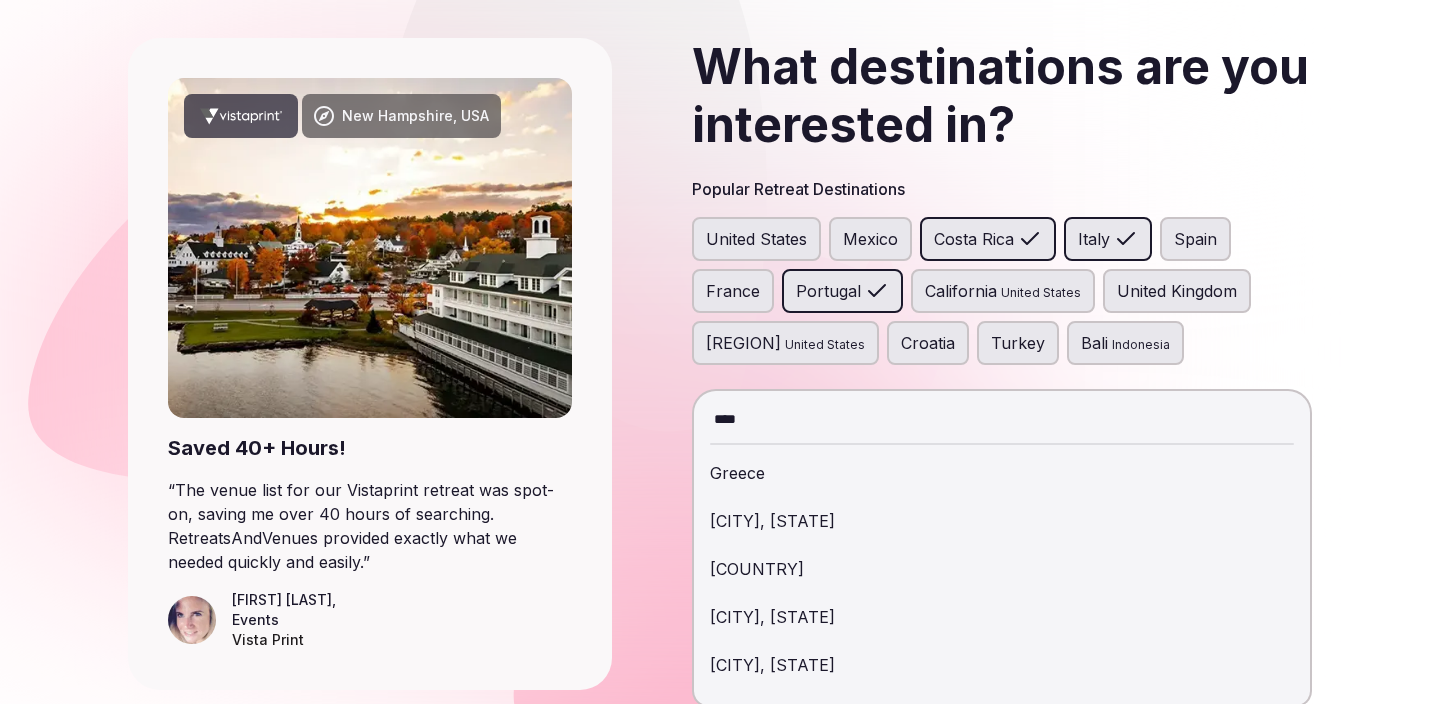 type on "****" 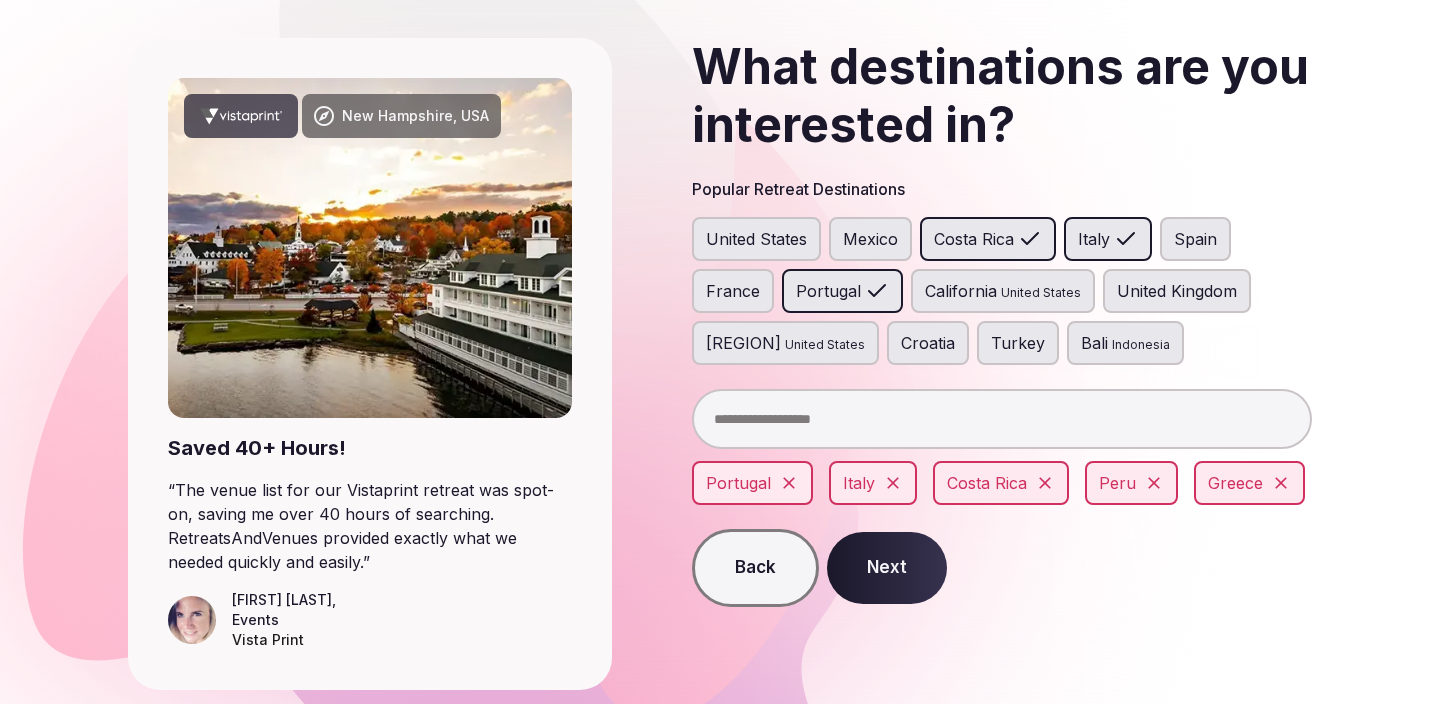 click at bounding box center (1002, 419) 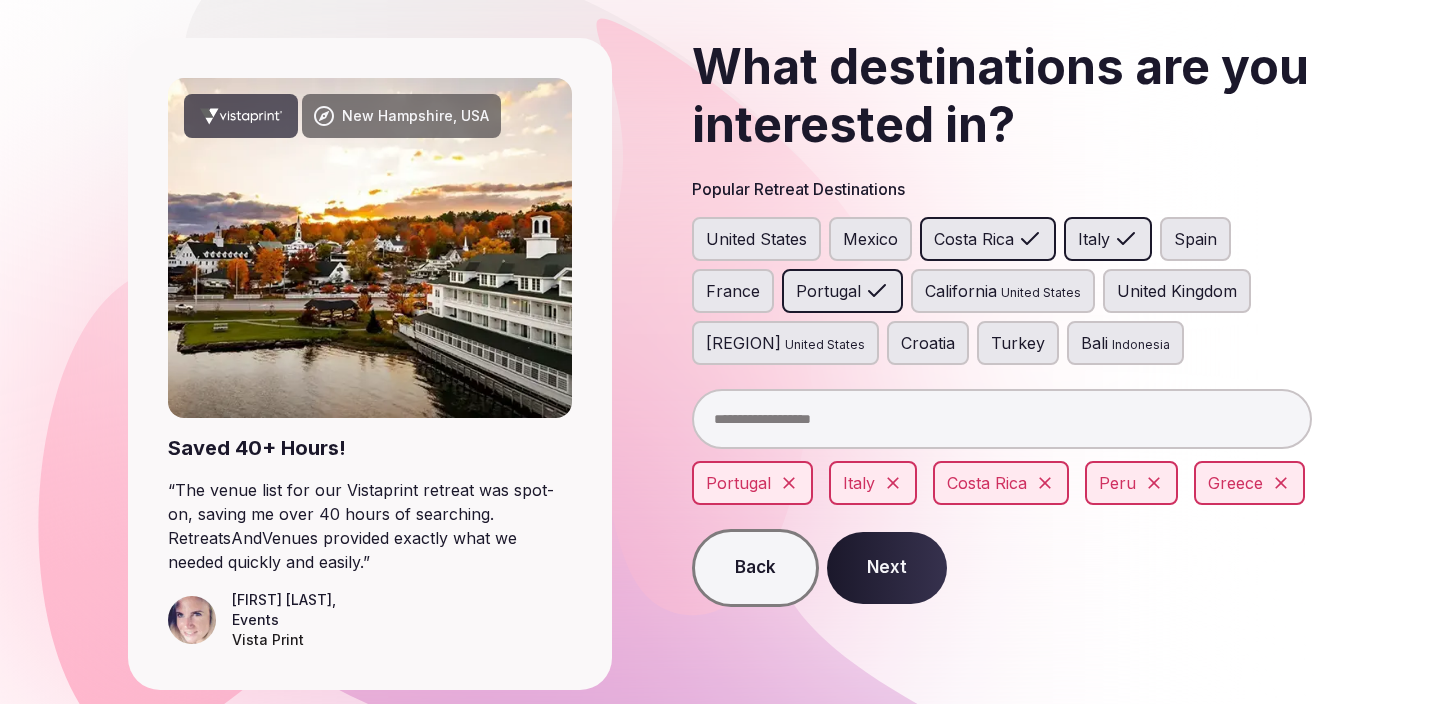 click on "Next" at bounding box center [887, 568] 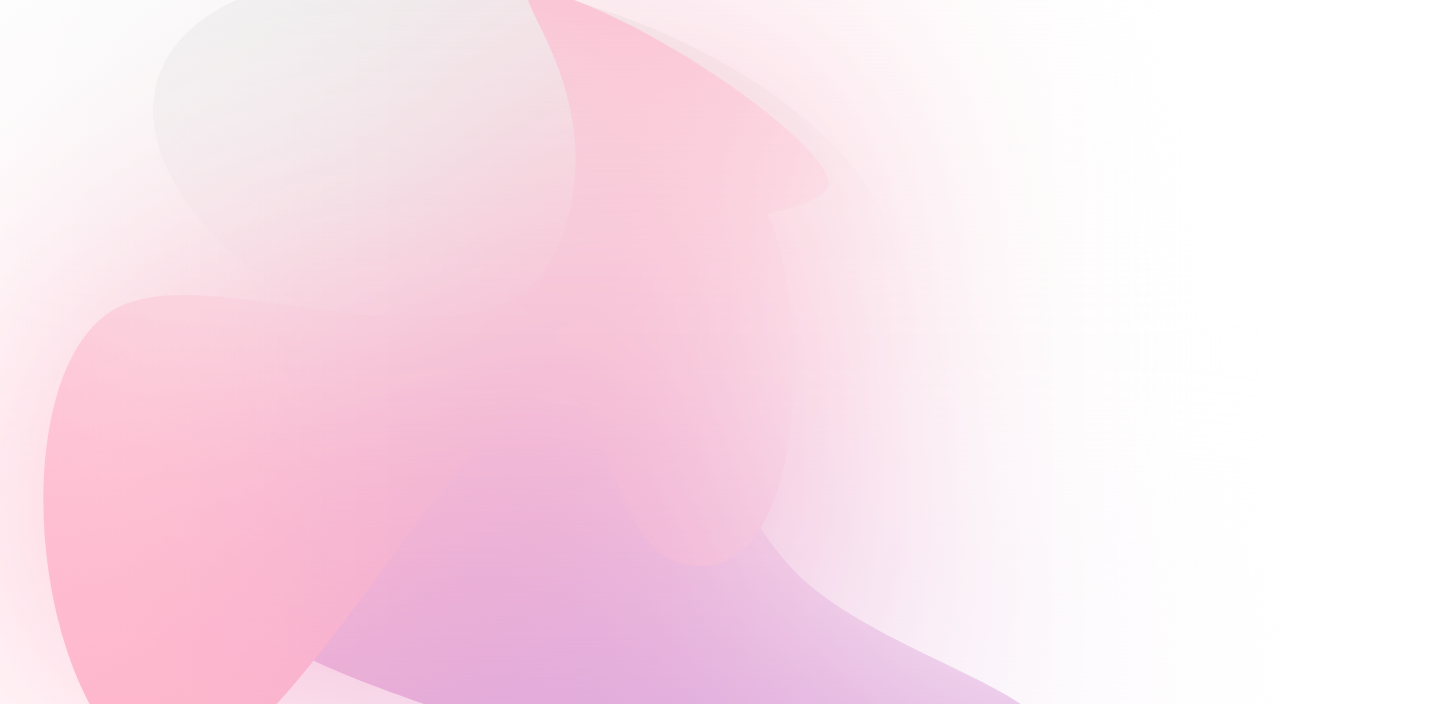 scroll, scrollTop: 0, scrollLeft: 0, axis: both 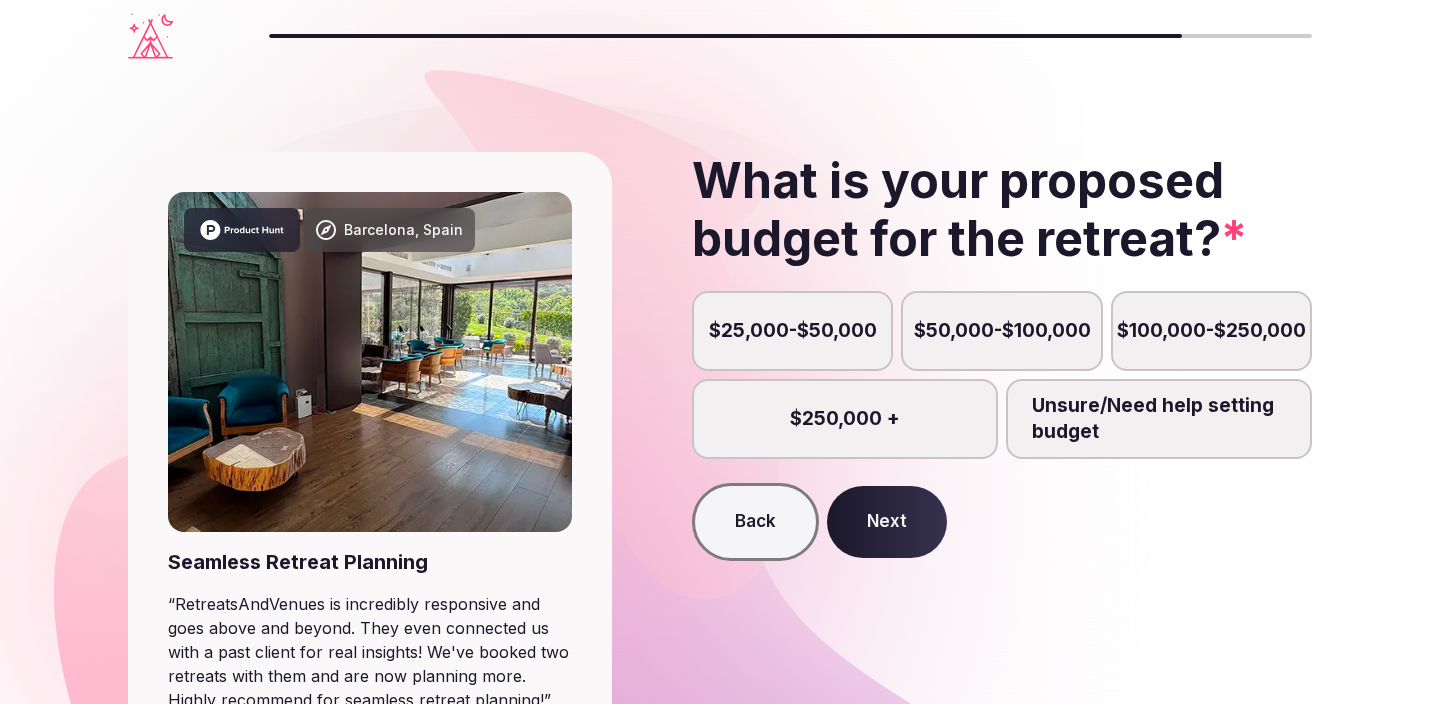 click on "$25,000-$50,000" at bounding box center (792, 331) 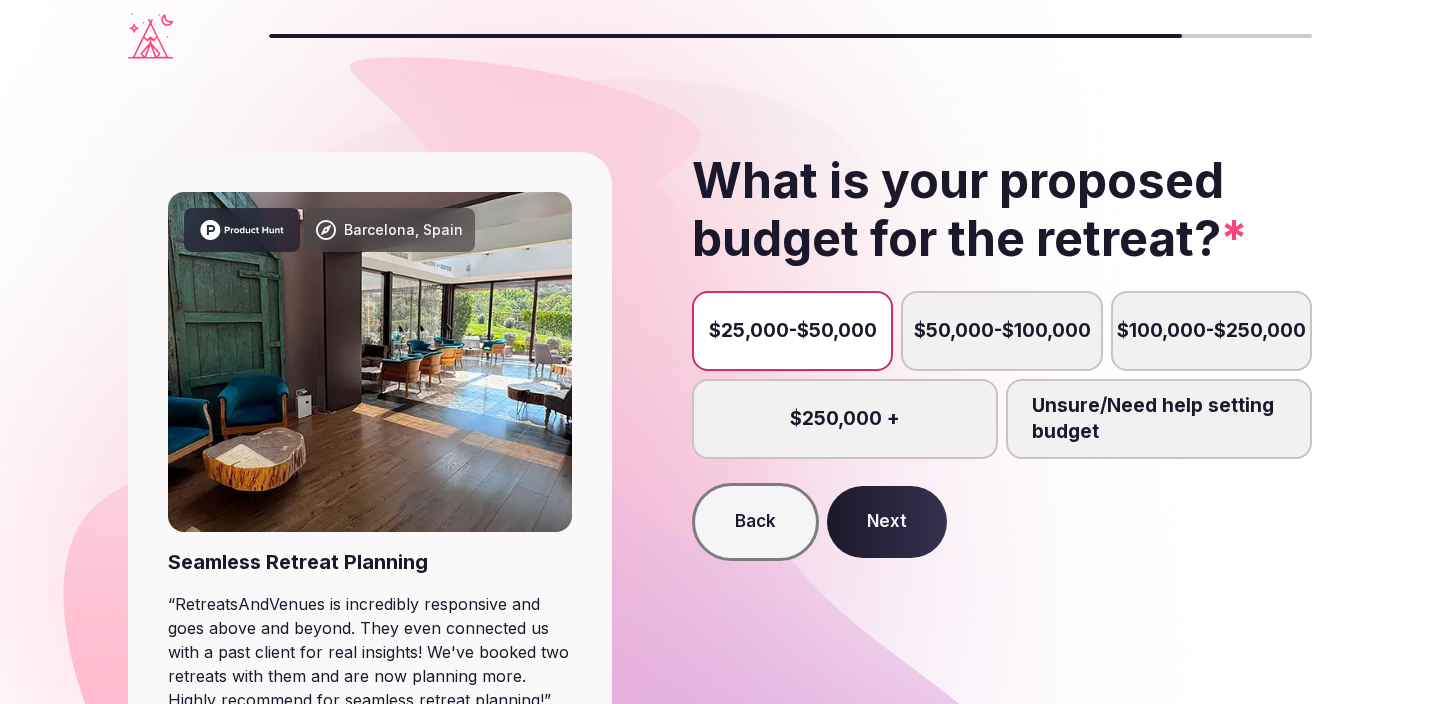 click on "$50,000-$100,000" at bounding box center [1001, 331] 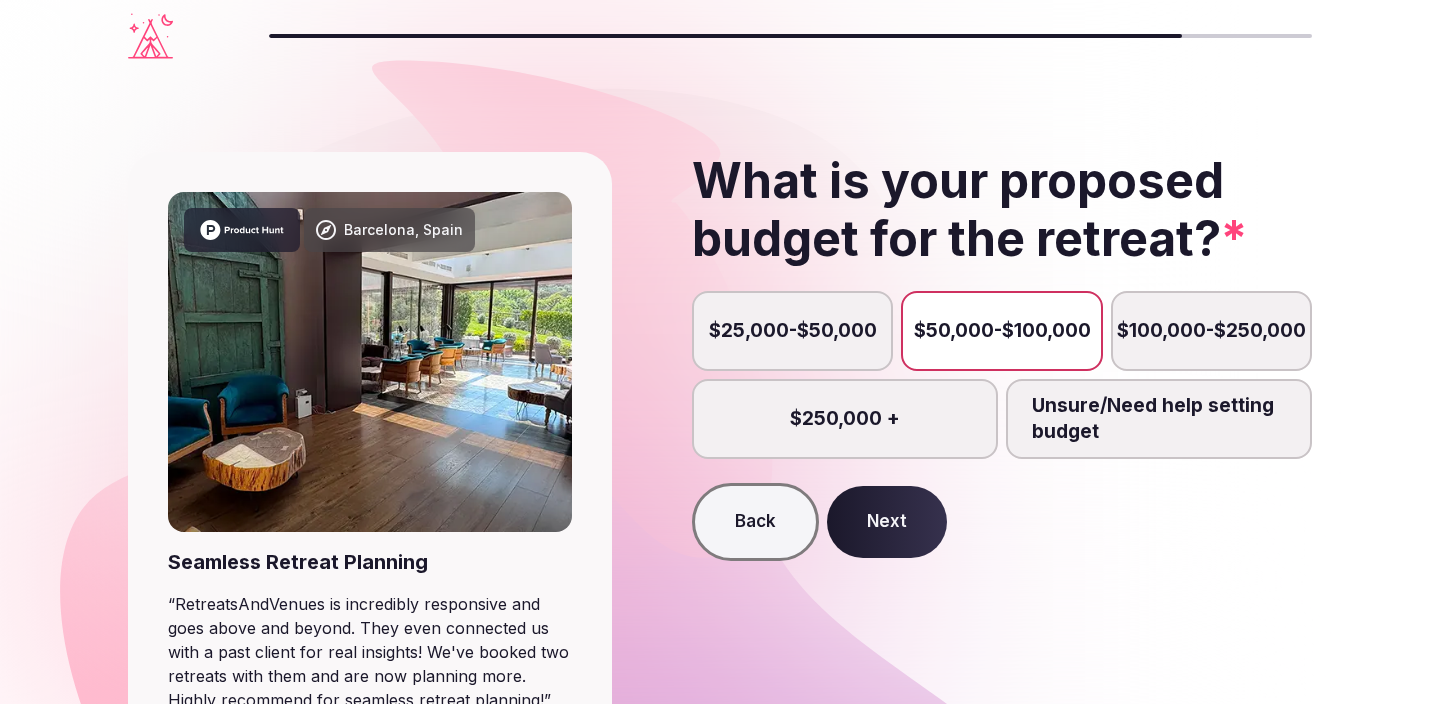 click on "$25,000-$50,000" at bounding box center (792, 331) 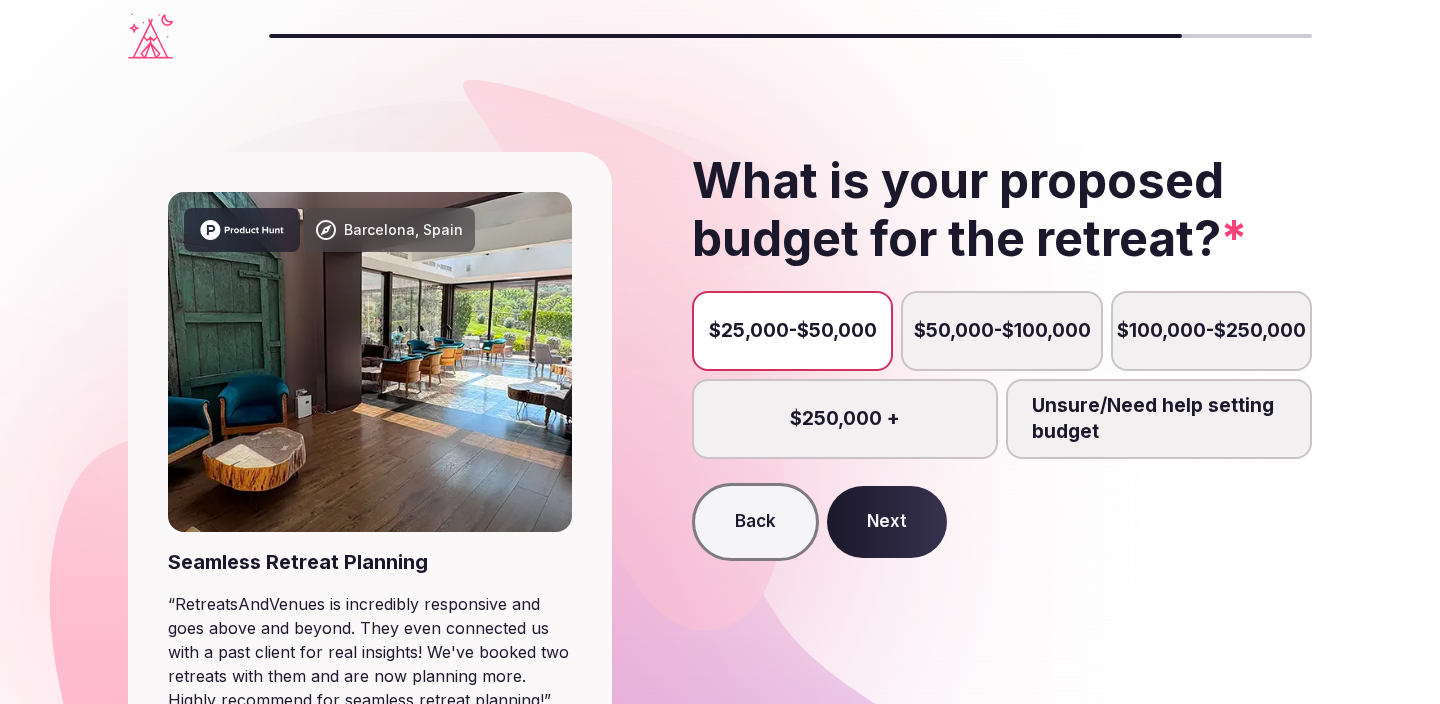 click on "Next" at bounding box center (887, 522) 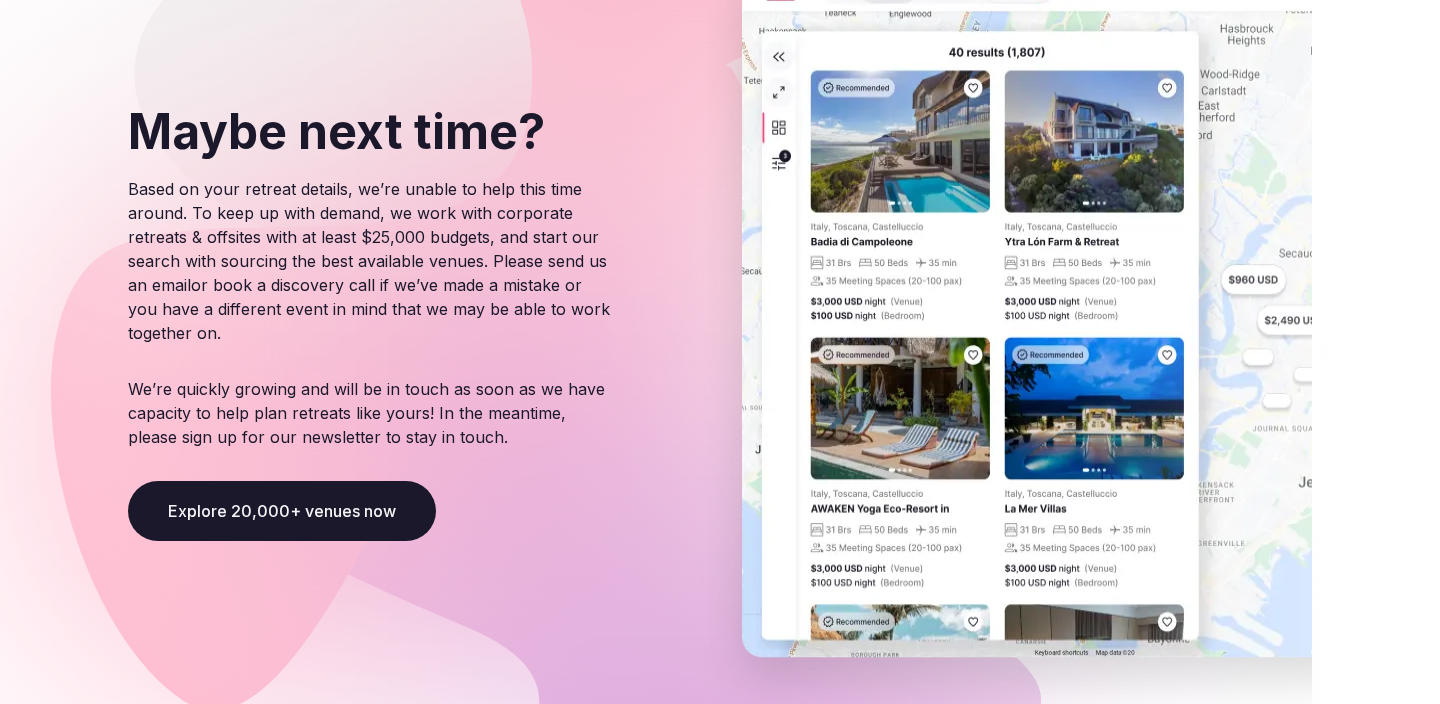 scroll, scrollTop: 225, scrollLeft: 0, axis: vertical 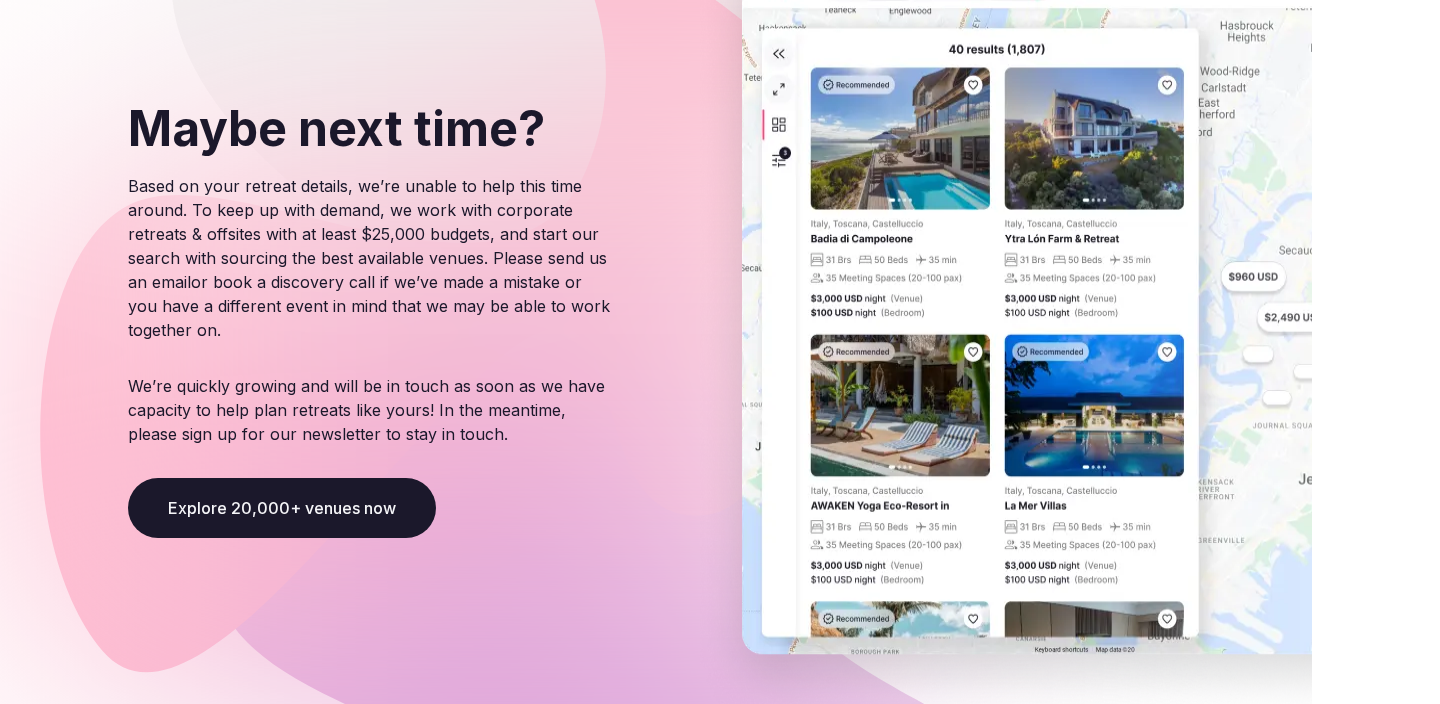 click on "Explore 20,000+ venues now" at bounding box center (282, 508) 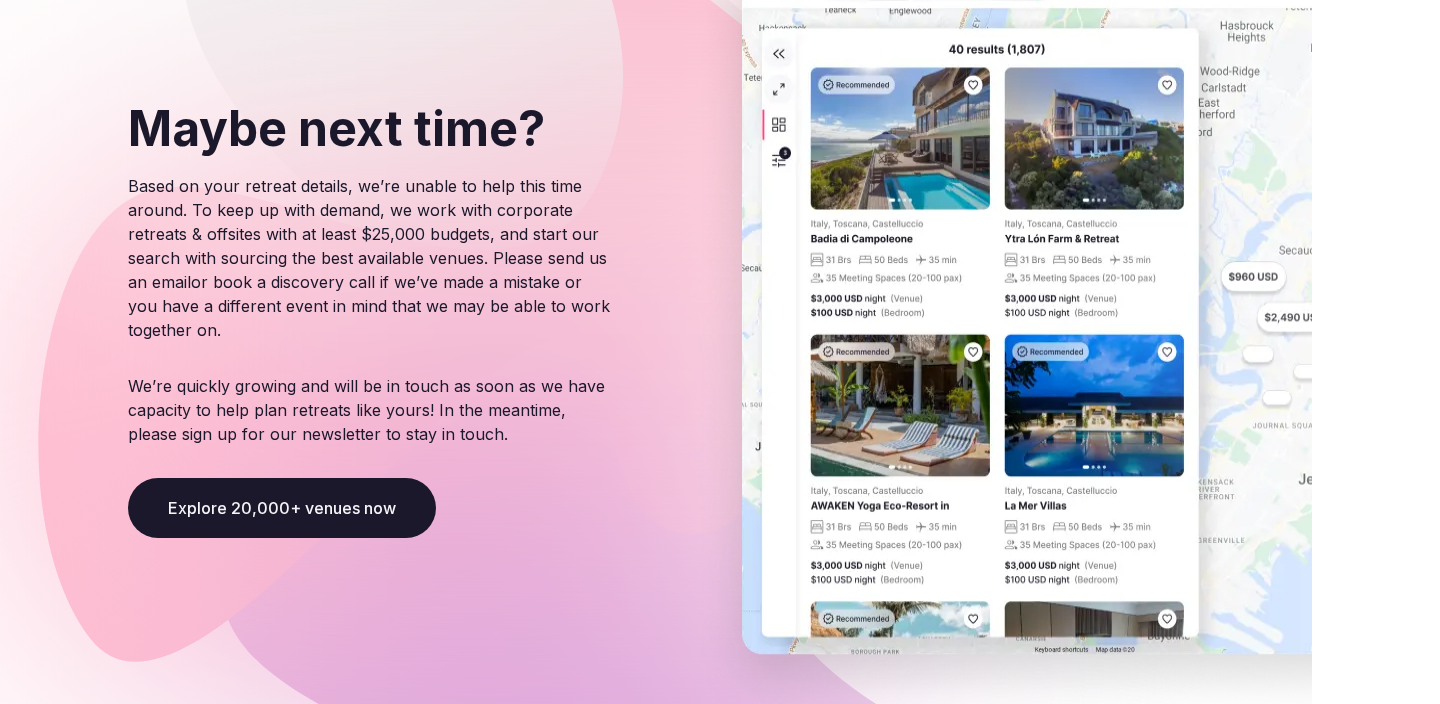 scroll, scrollTop: 0, scrollLeft: 0, axis: both 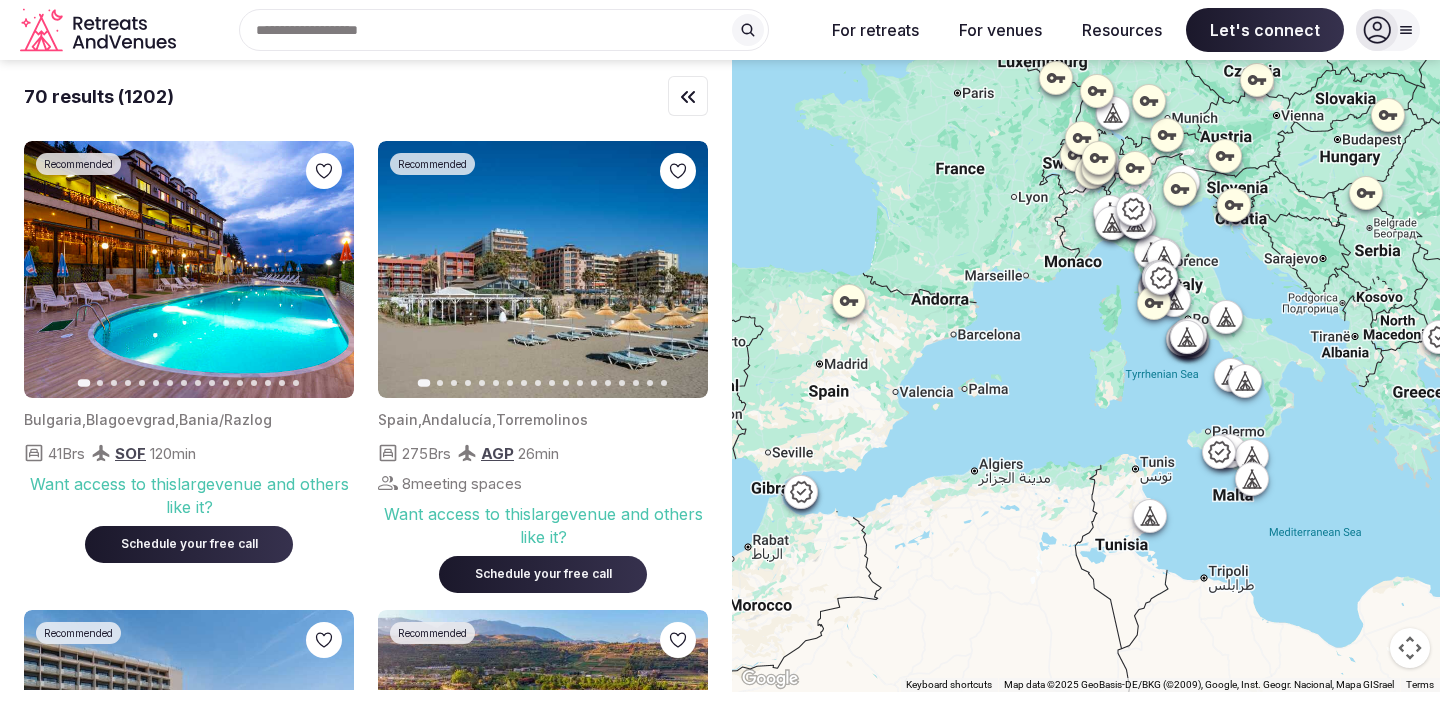 click on "Search Popular Destinations Toscana, Italy Riviera Maya, Mexico Indonesia, Bali California, USA New York, USA Napa Valley, USA Beja, Portugal Canarias, Spain" at bounding box center (496, 30) 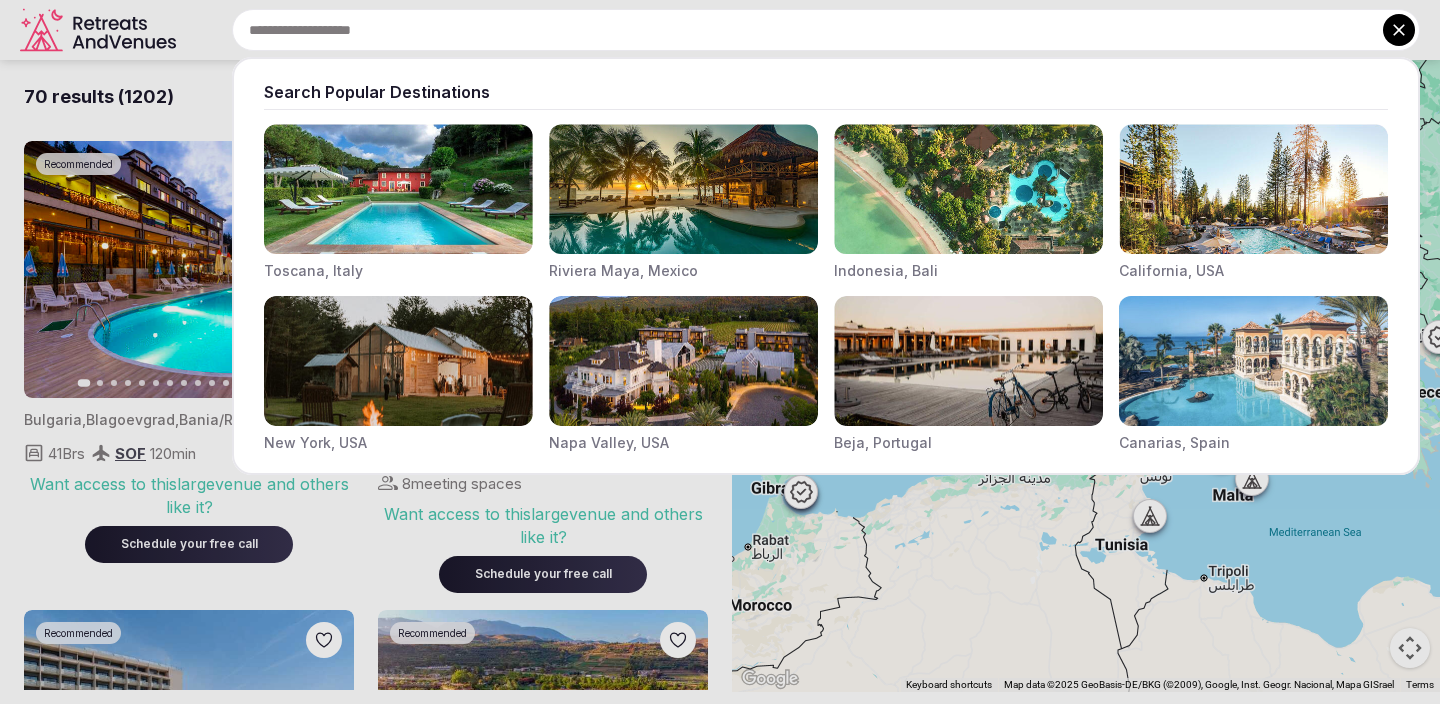 click at bounding box center [826, 30] 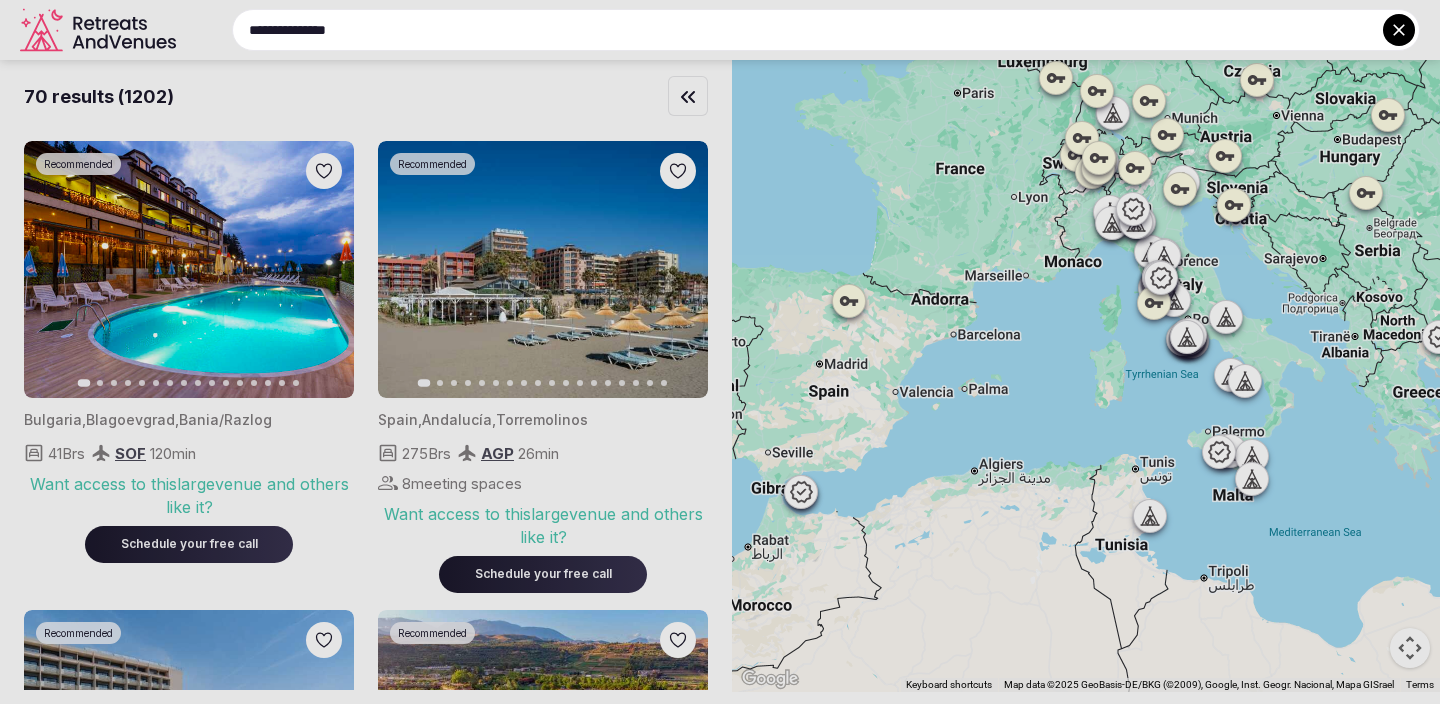 type on "**********" 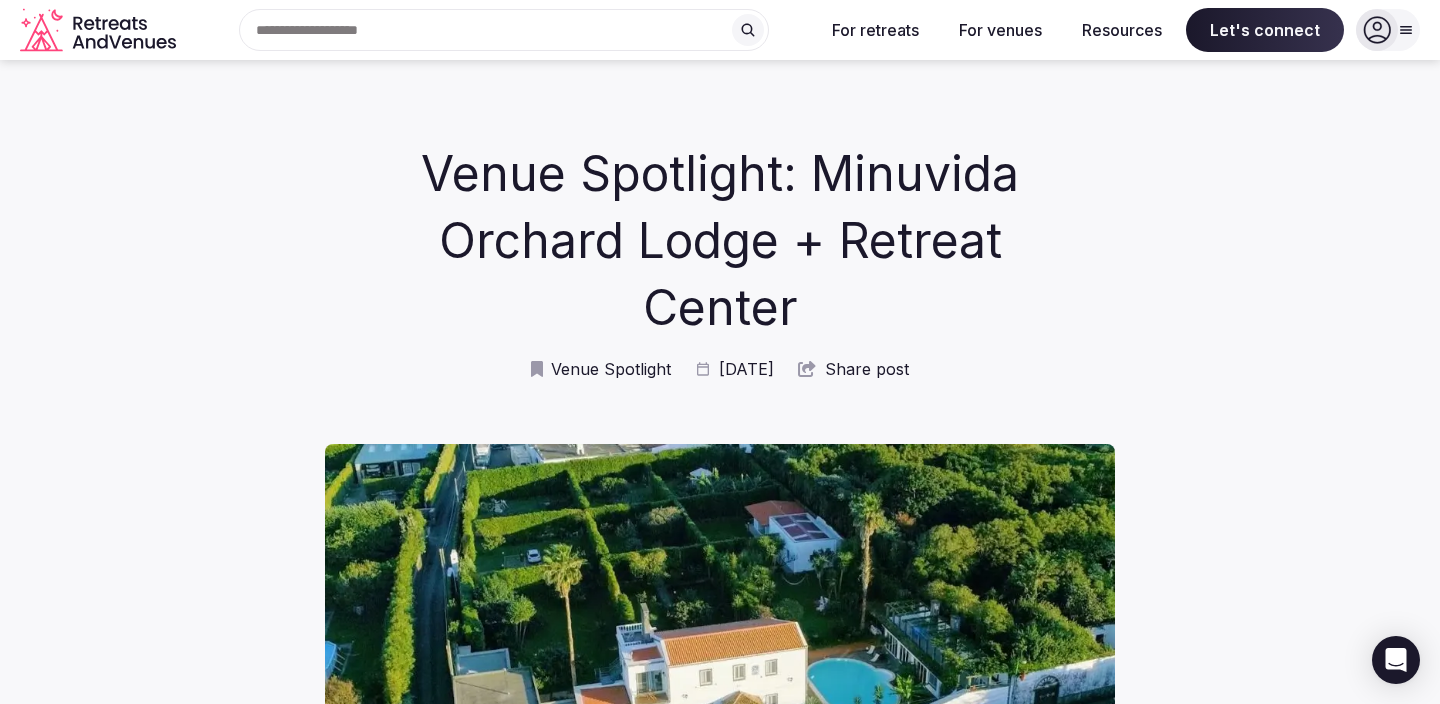 scroll, scrollTop: 0, scrollLeft: 0, axis: both 